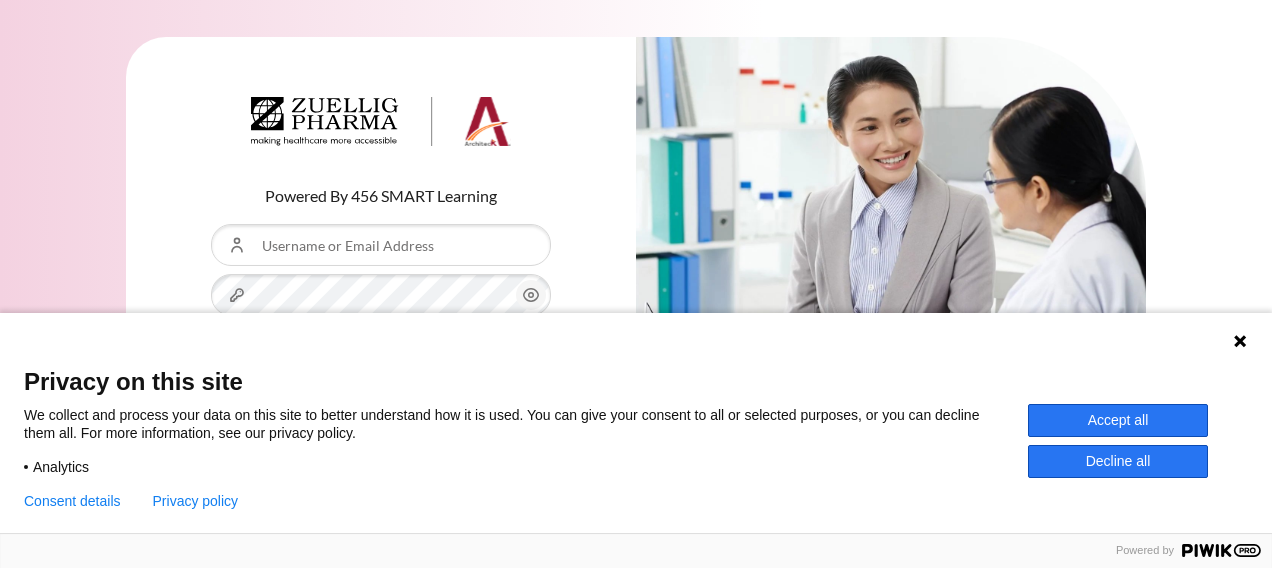 scroll, scrollTop: 0, scrollLeft: 0, axis: both 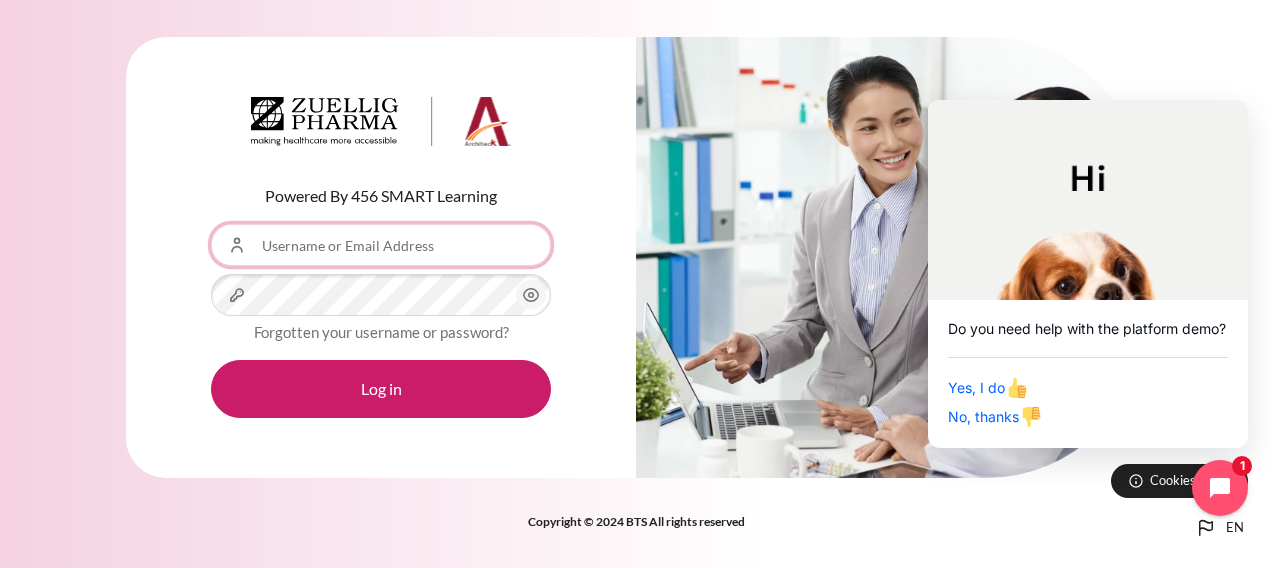 click on "Username or Email Address" at bounding box center (381, 245) 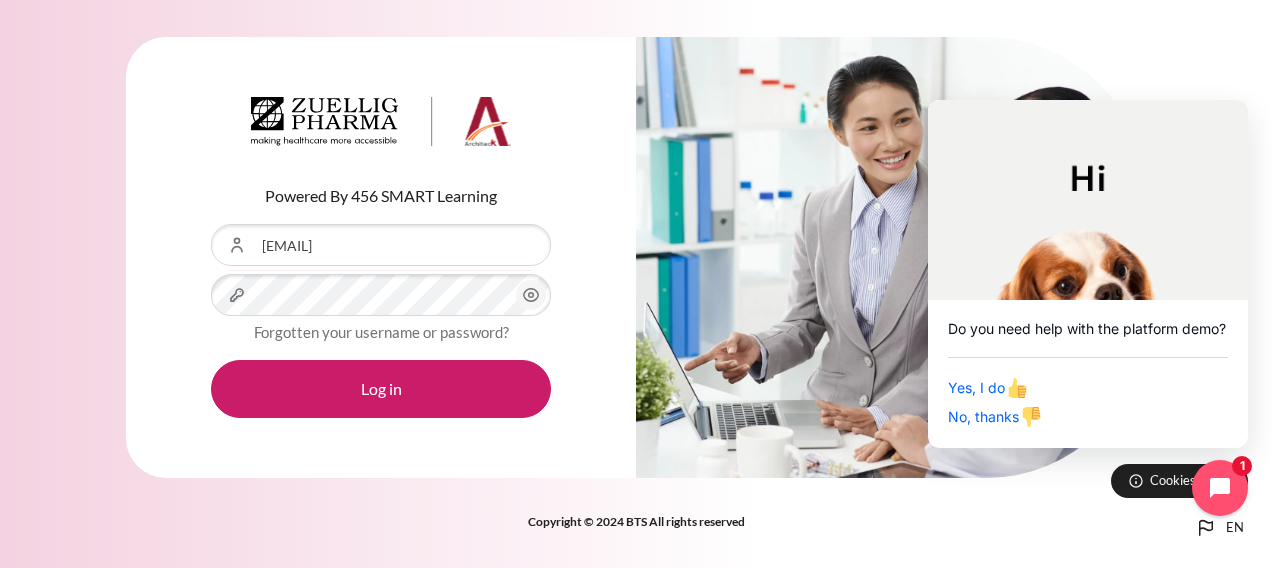 click 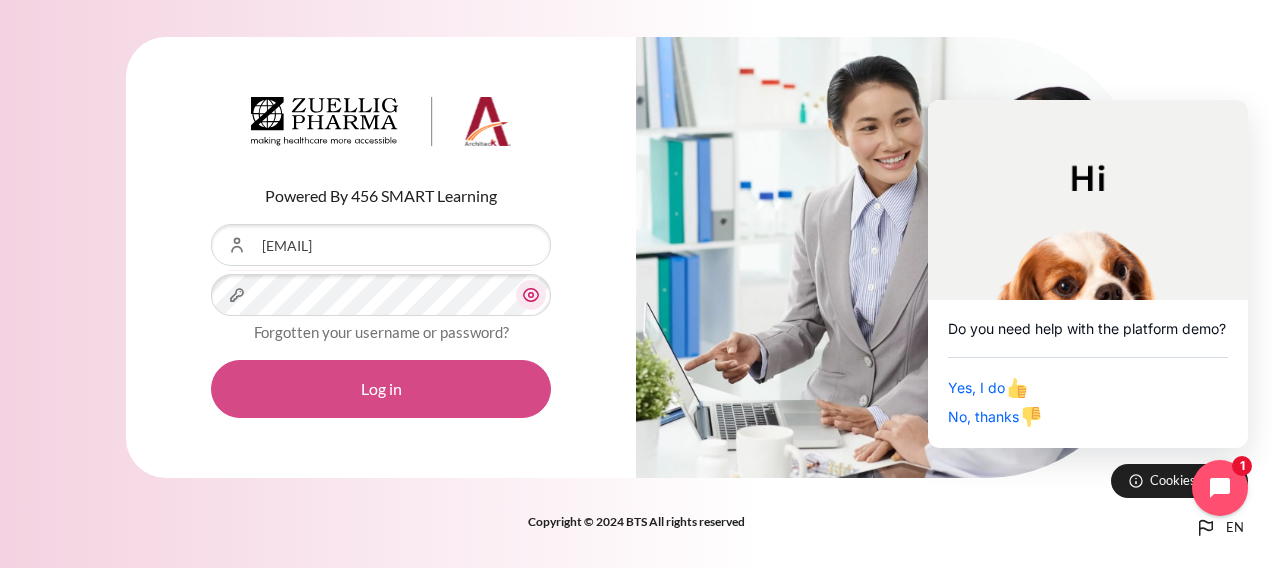 click on "Log in" at bounding box center (381, 389) 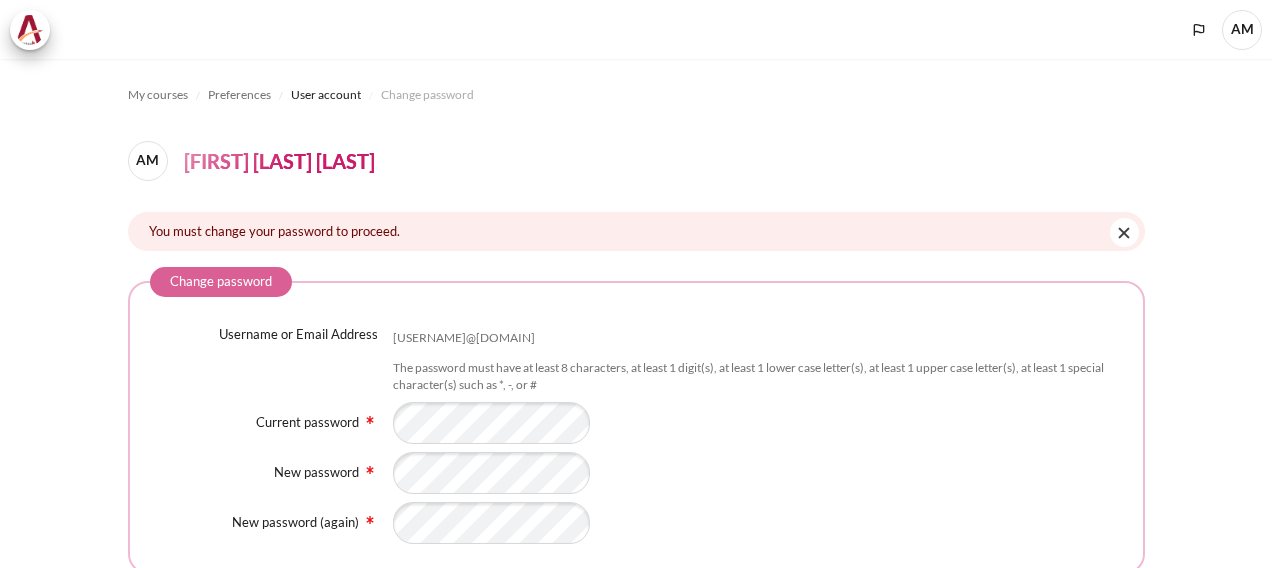 scroll, scrollTop: 0, scrollLeft: 0, axis: both 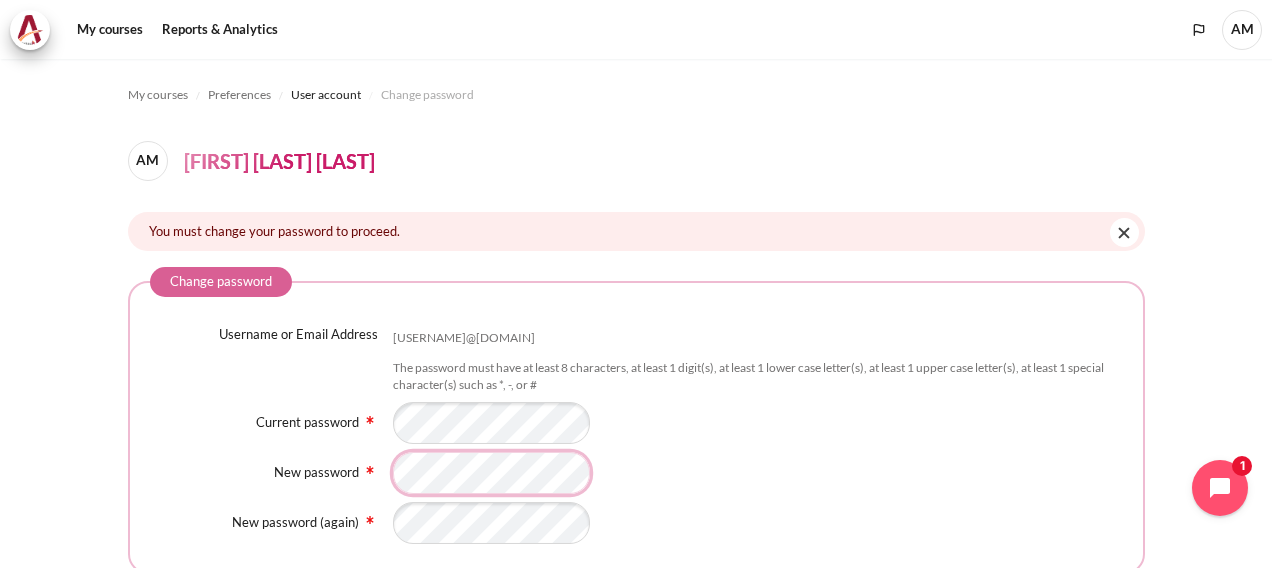 click on "New password" at bounding box center [636, 473] 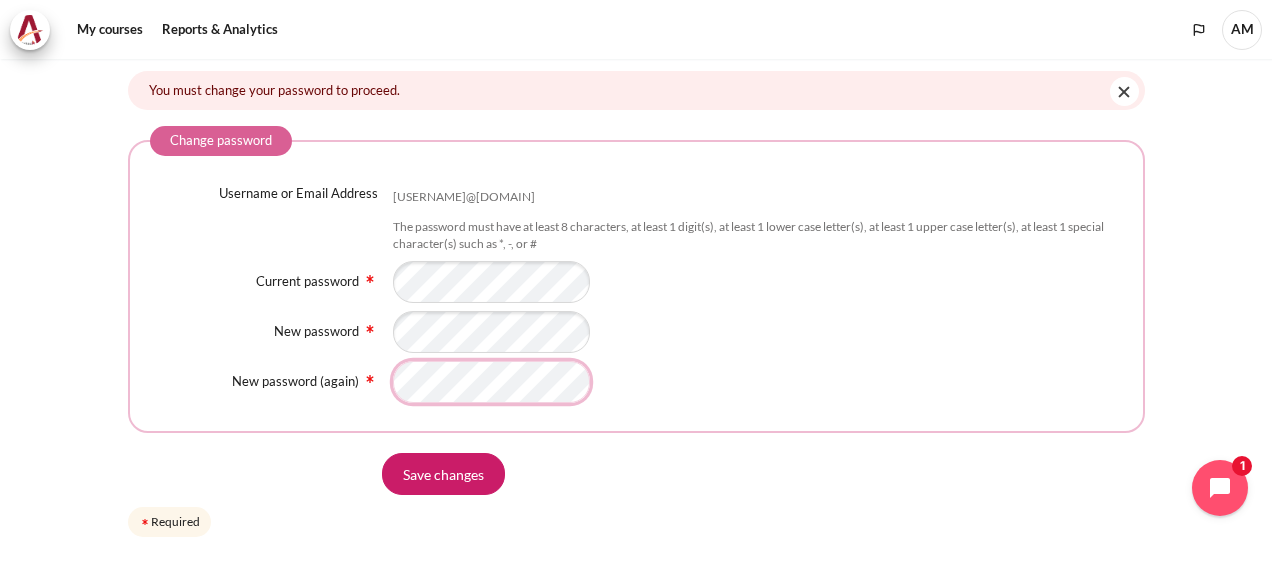 scroll, scrollTop: 156, scrollLeft: 0, axis: vertical 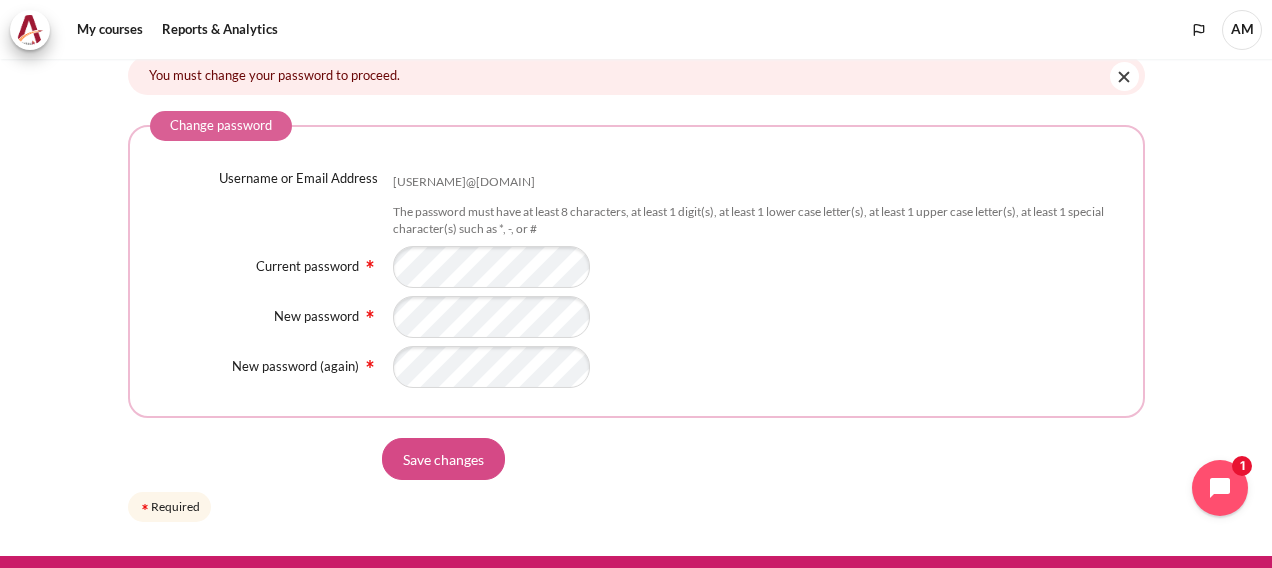 click on "Save changes" at bounding box center [443, 459] 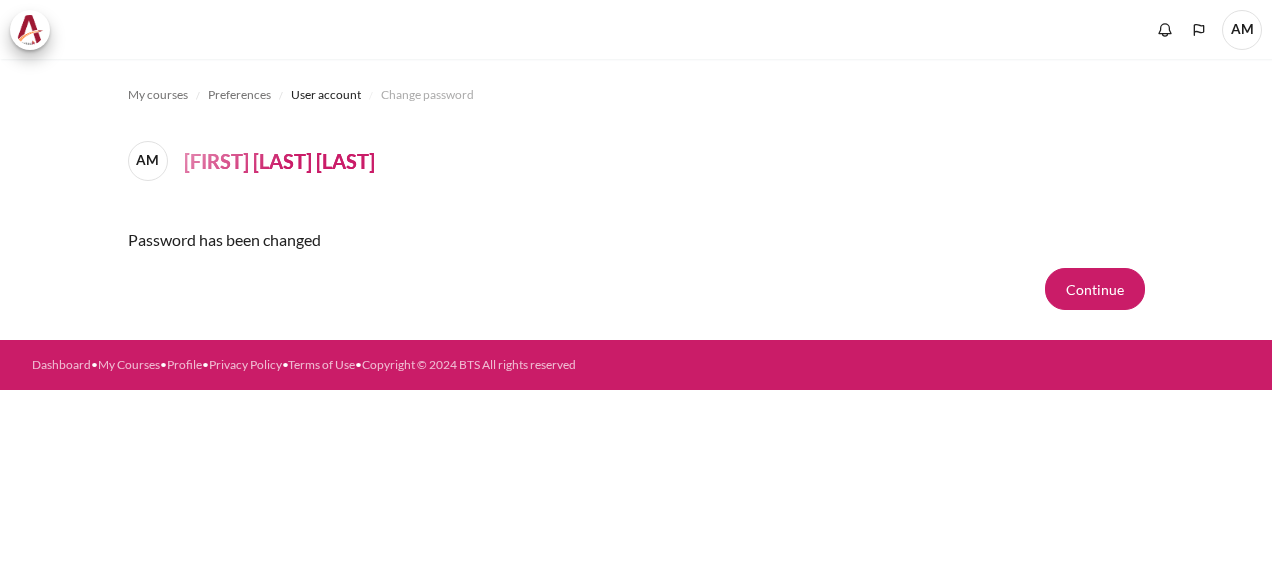 scroll, scrollTop: 0, scrollLeft: 0, axis: both 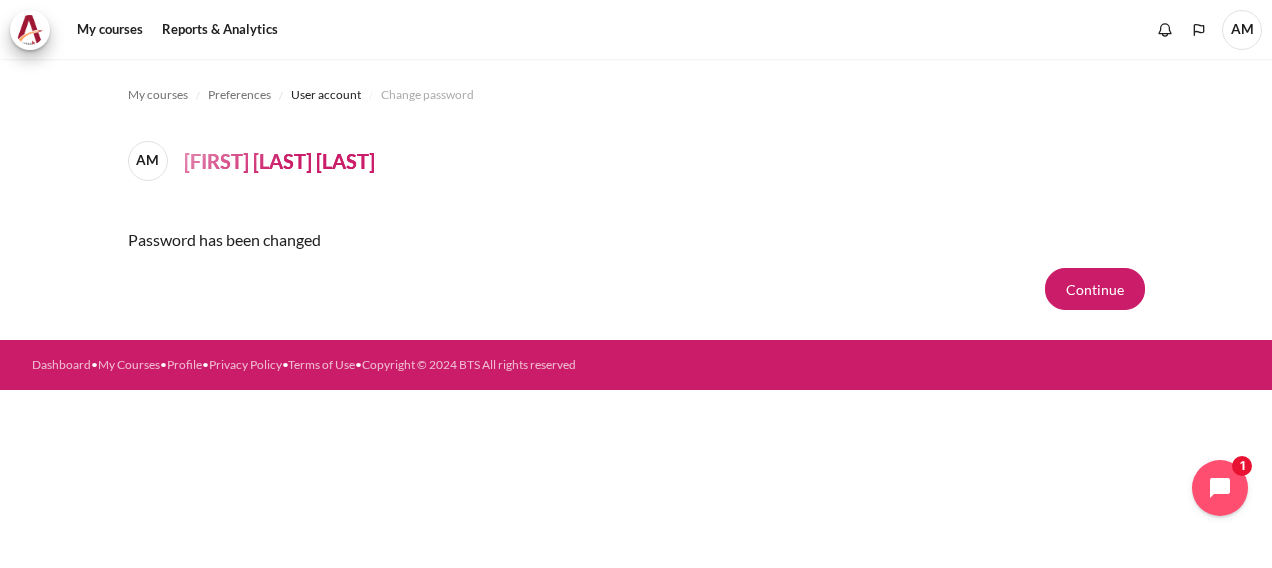 click on "Continue" at bounding box center [636, 289] 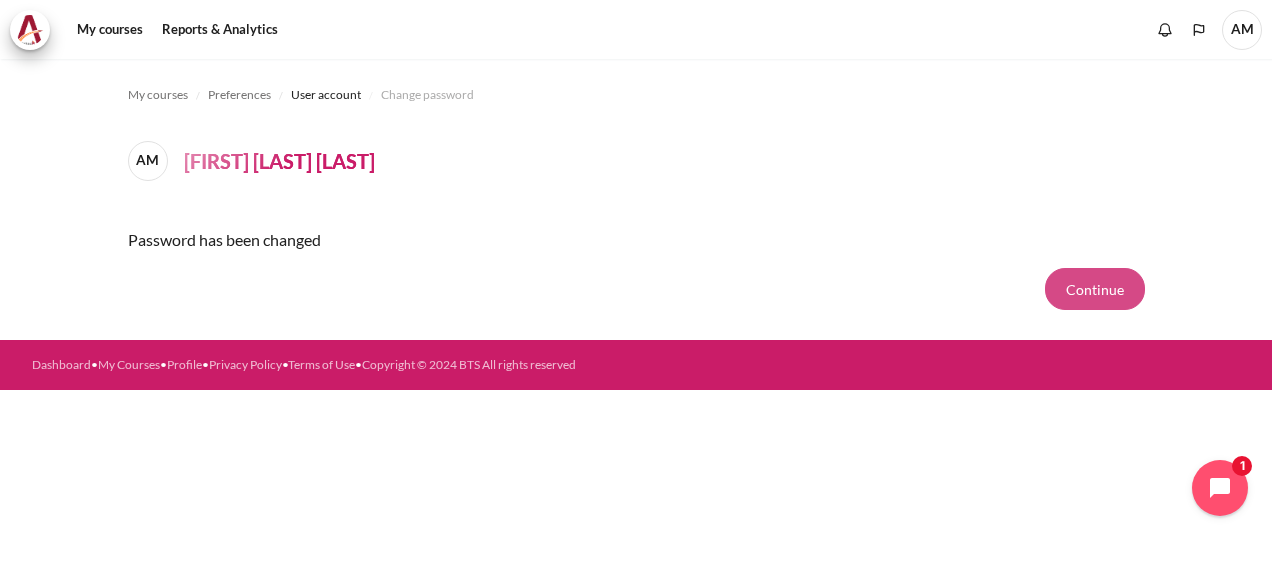 click on "Continue" at bounding box center (1095, 289) 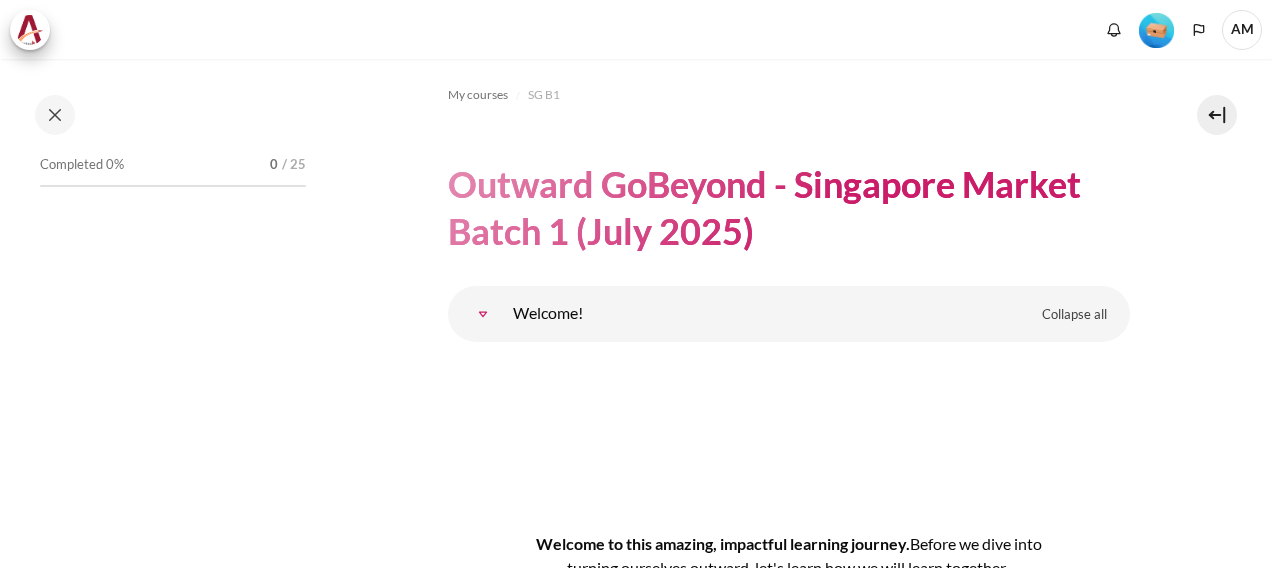scroll, scrollTop: 0, scrollLeft: 0, axis: both 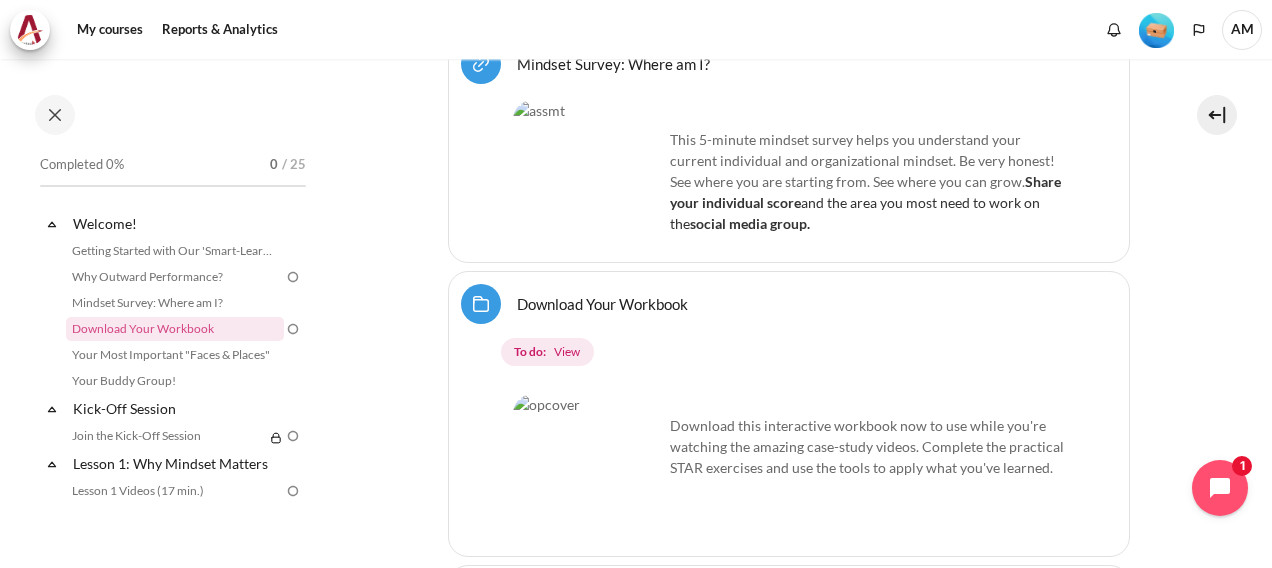 click on "My courses
SG B1
Outward GoBeyond - Singapore Market Batch 1 (July 2025)
Leave a rating
Topic outline
B ." at bounding box center [788, 7690] 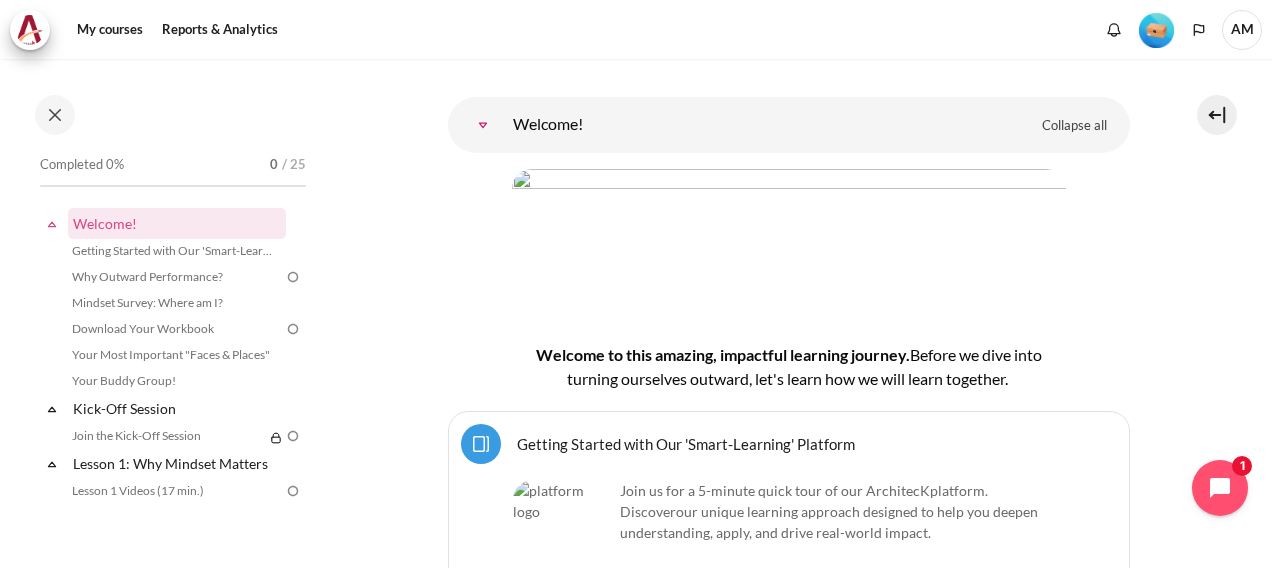 scroll, scrollTop: 270, scrollLeft: 0, axis: vertical 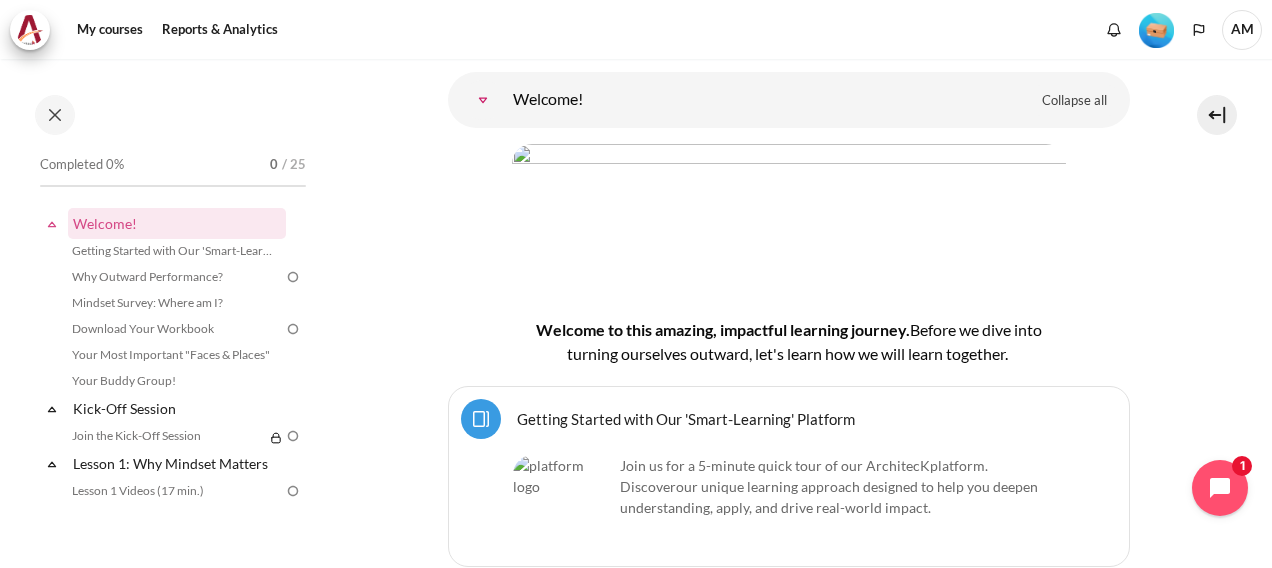 click on "Getting Started with Our 'Smart-Learning' Platform   Page" at bounding box center (686, 418) 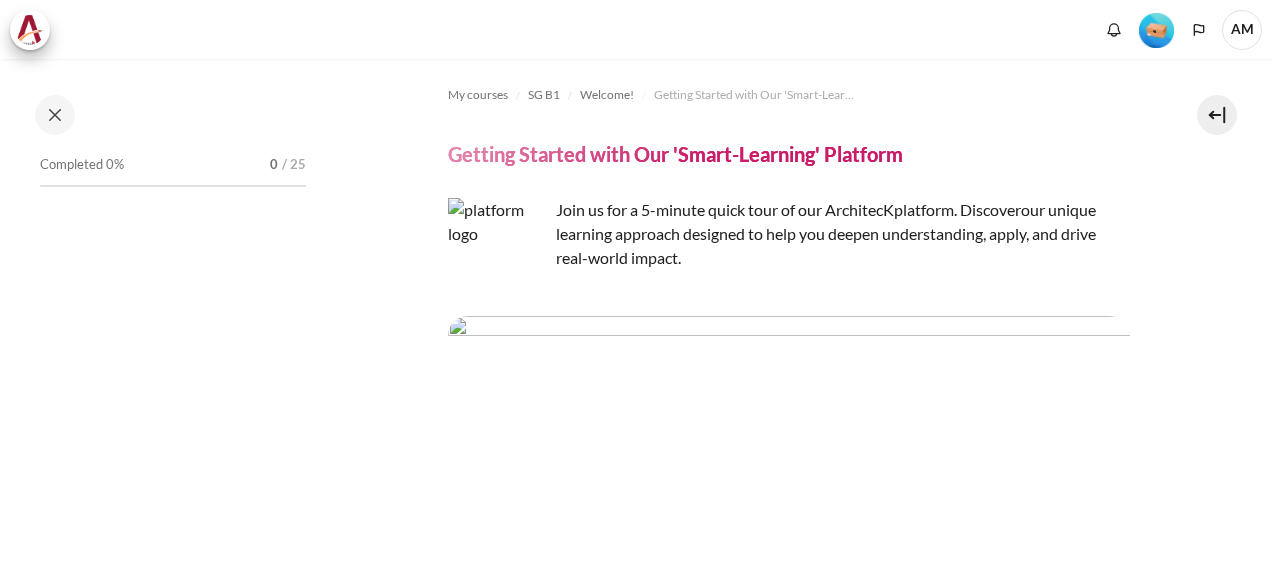 scroll, scrollTop: 0, scrollLeft: 0, axis: both 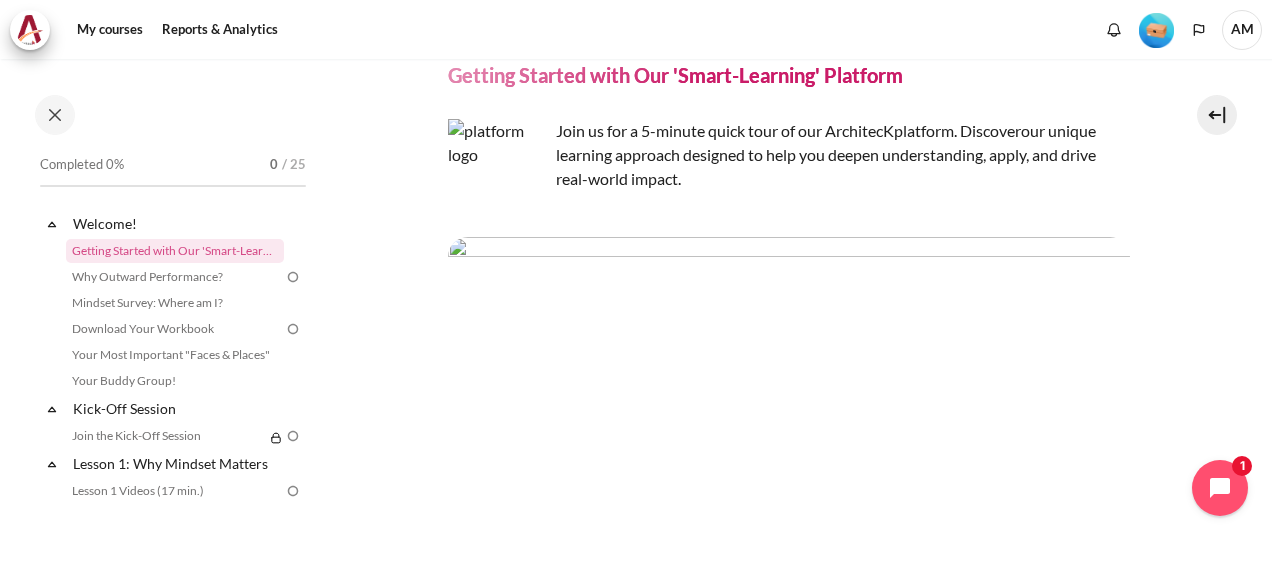 click at bounding box center (789, 290) 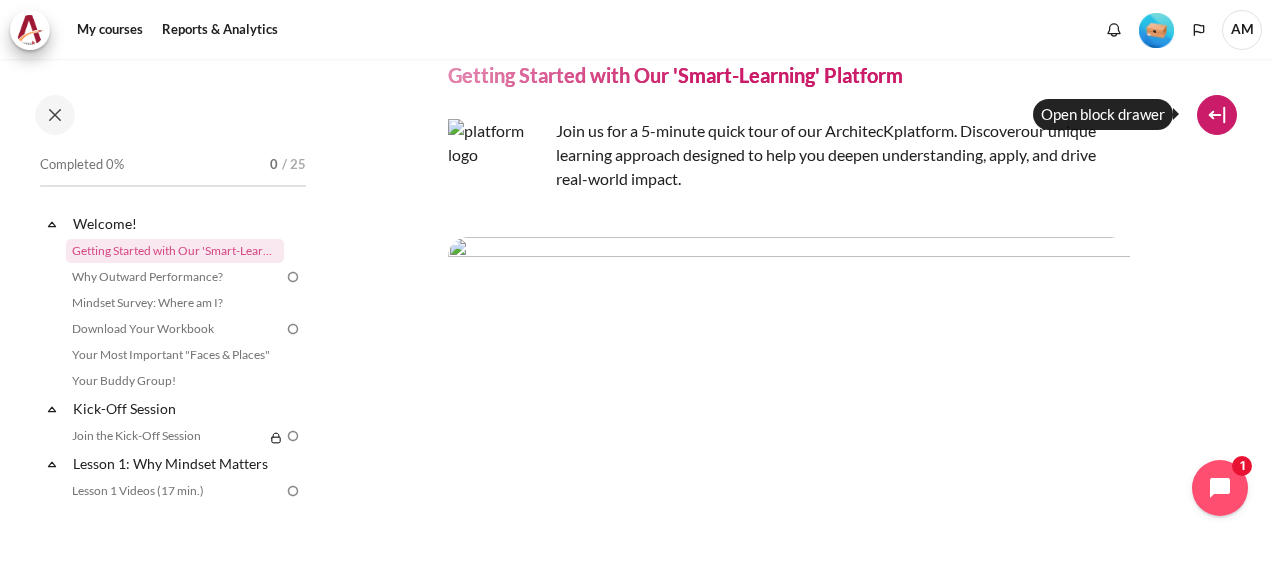 click at bounding box center (1217, 115) 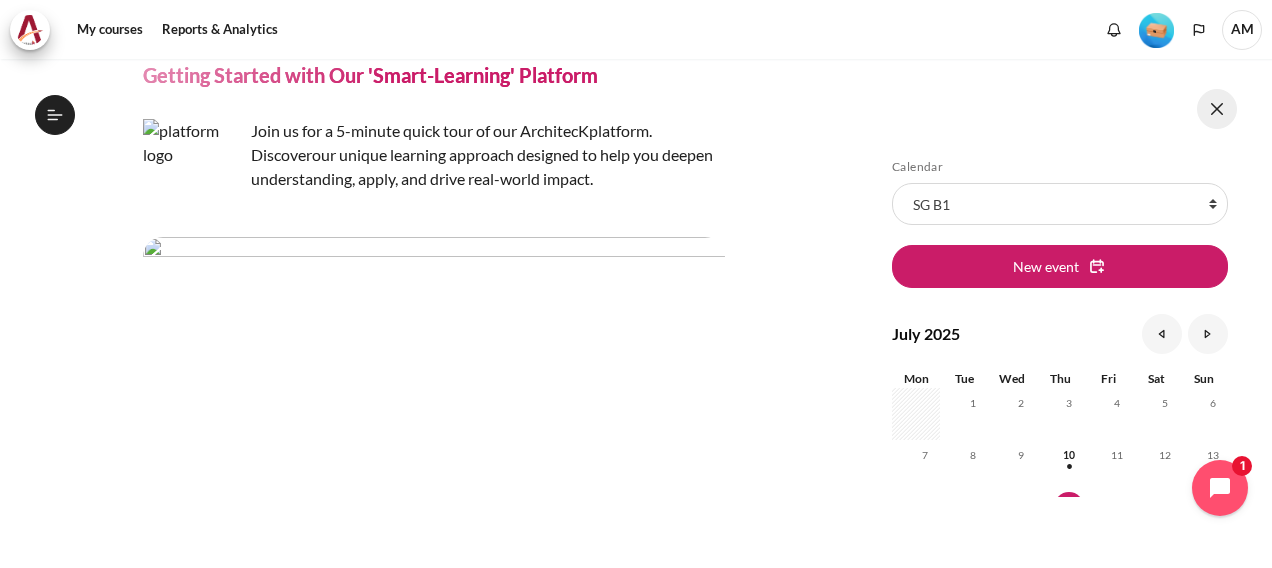 click at bounding box center (1217, 109) 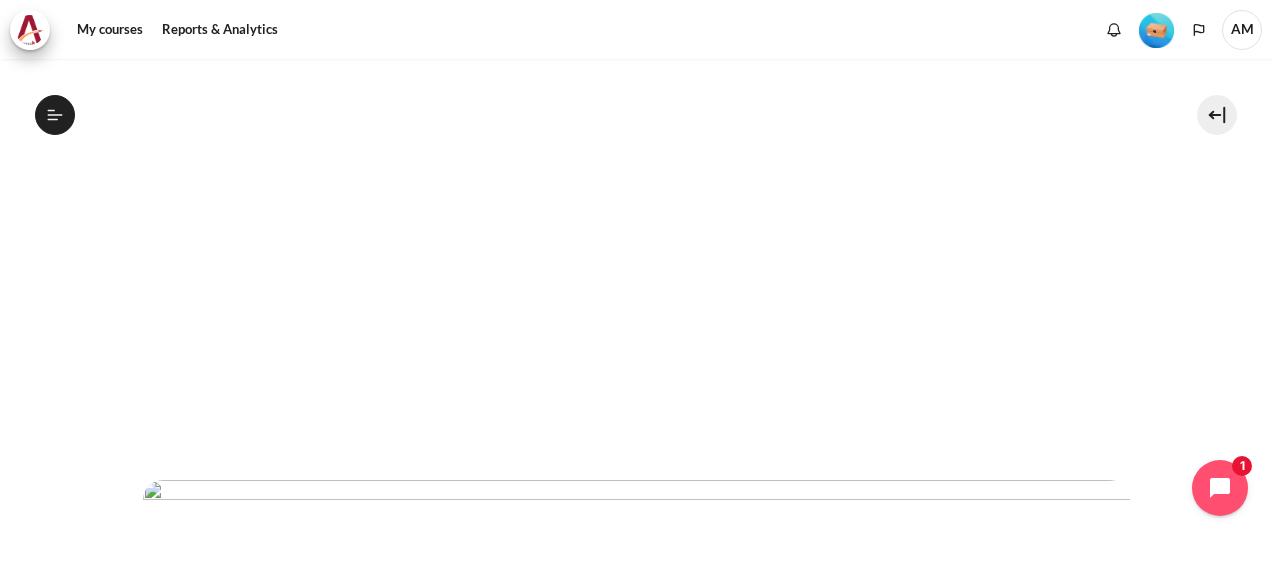 scroll, scrollTop: 1059, scrollLeft: 0, axis: vertical 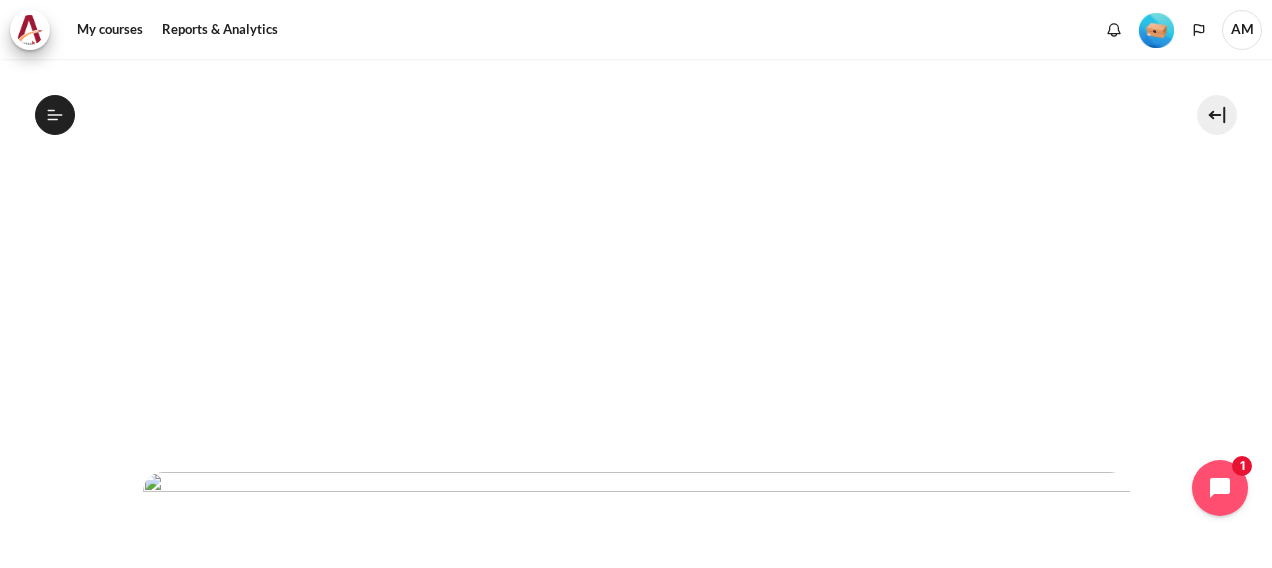 click at bounding box center (636, 231) 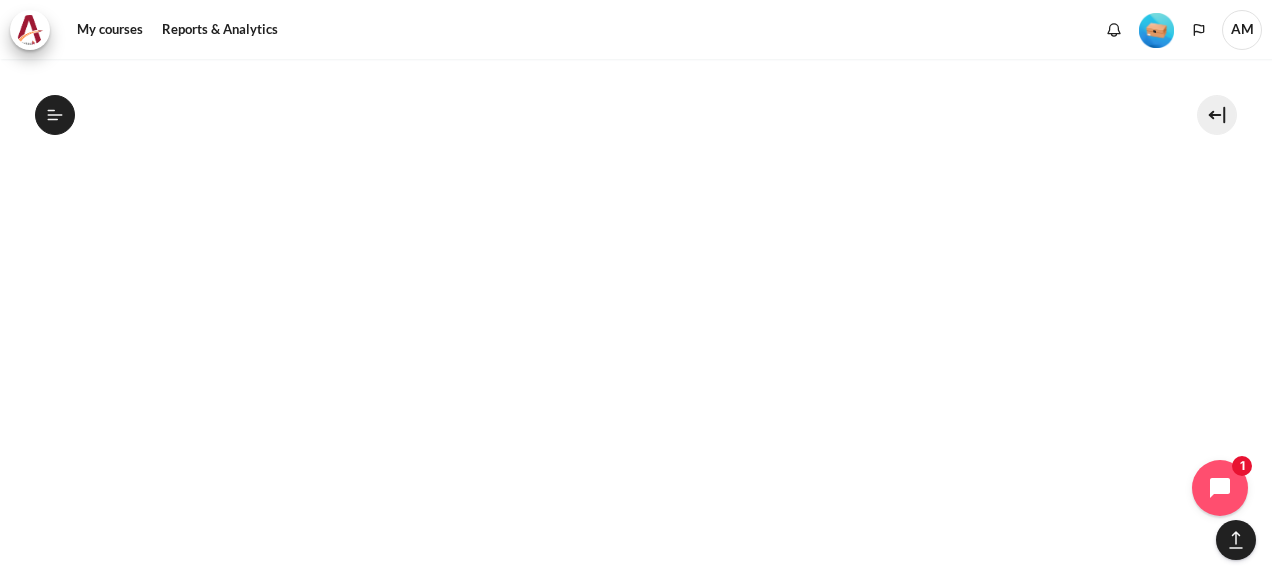 scroll, scrollTop: 1596, scrollLeft: 0, axis: vertical 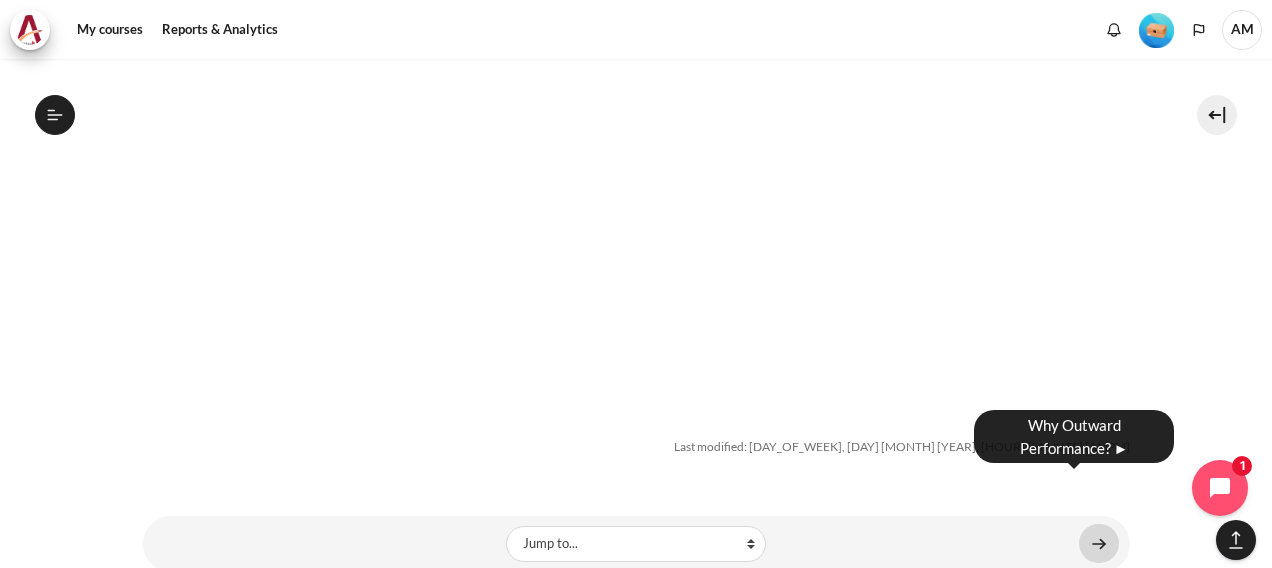 click at bounding box center (1099, 543) 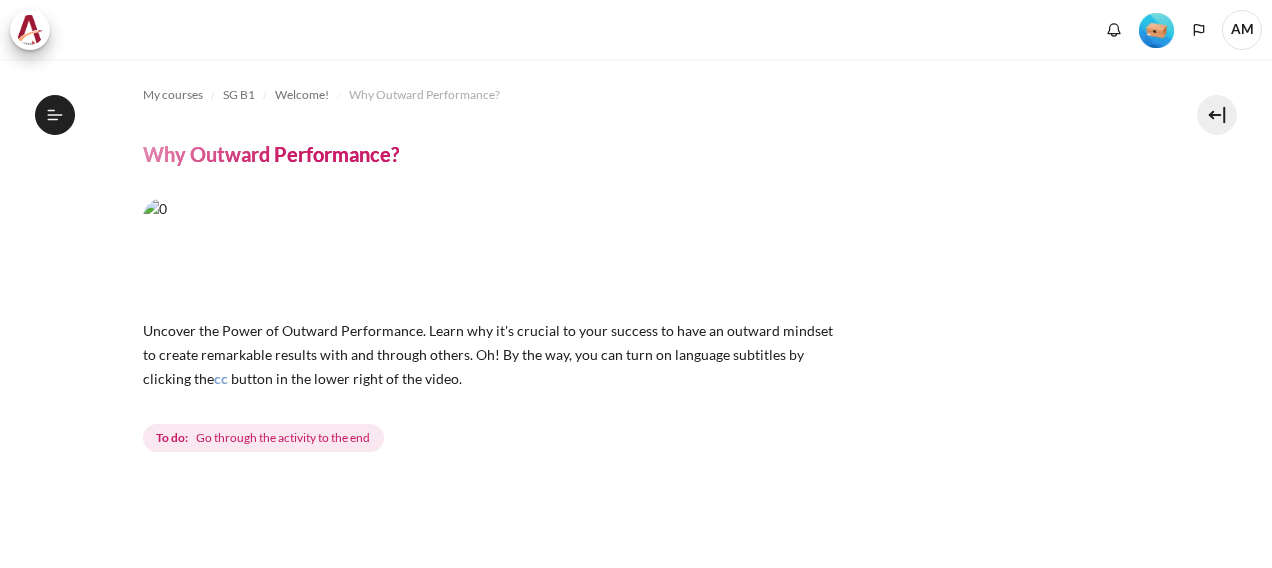 scroll, scrollTop: 0, scrollLeft: 0, axis: both 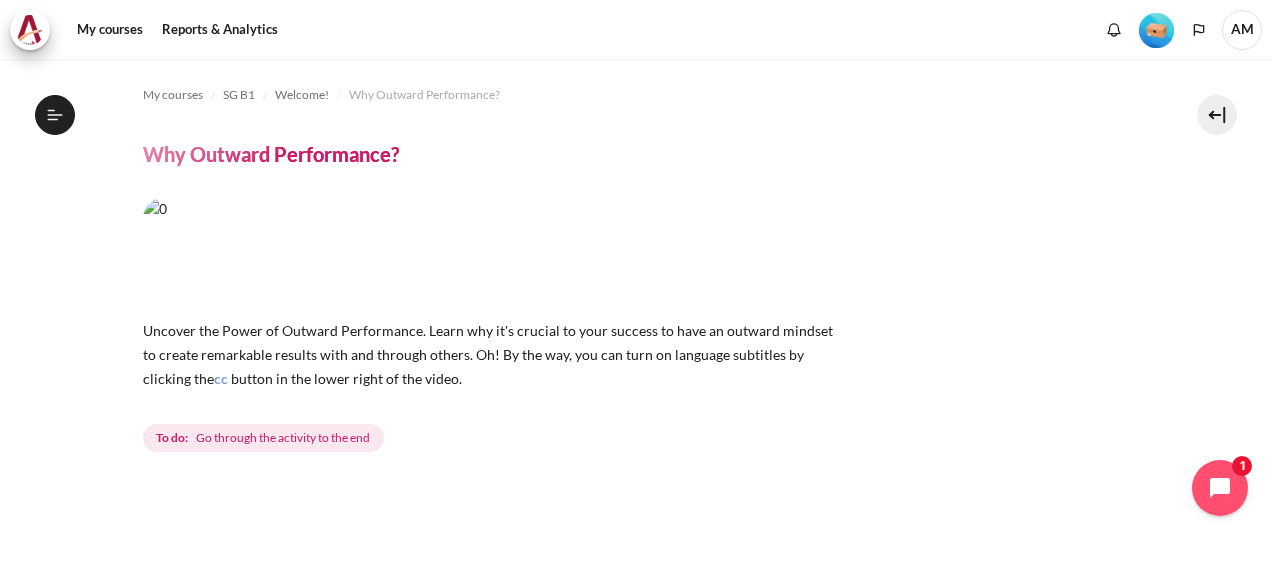 click on "My courses
SG B1
Welcome!
Why Outward Performance?
Why Outward Performance?
cc   button in the lower right of the video.
Completion requirements
To do:" at bounding box center [636, 659] 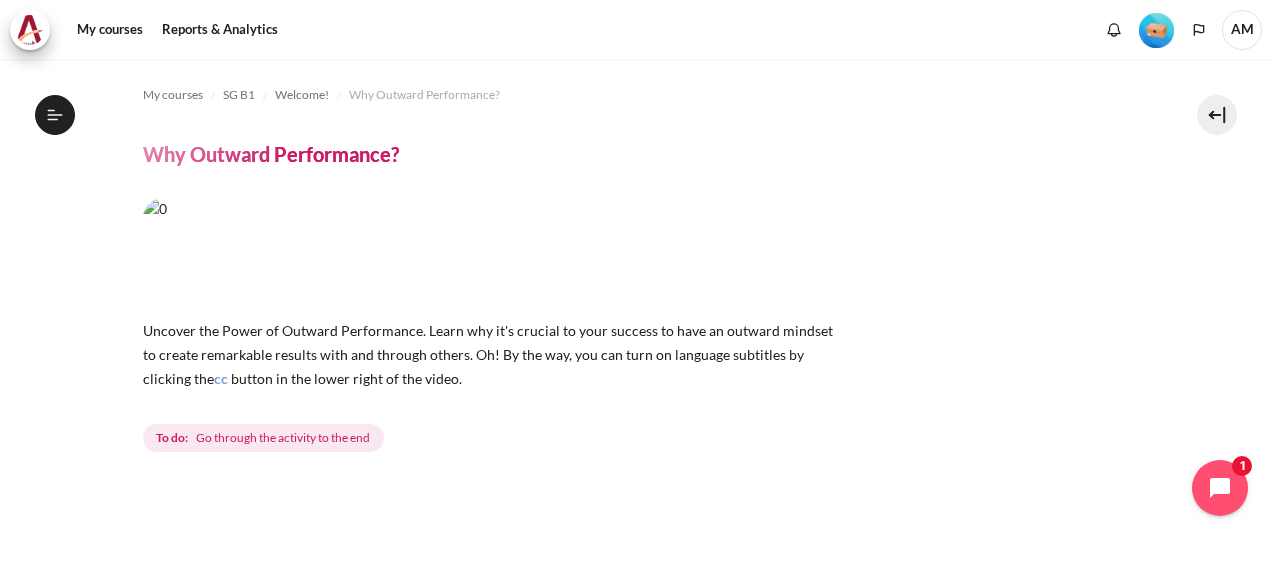 click on "My courses
SG B1
Welcome!
Why Outward Performance?" at bounding box center (636, 95) 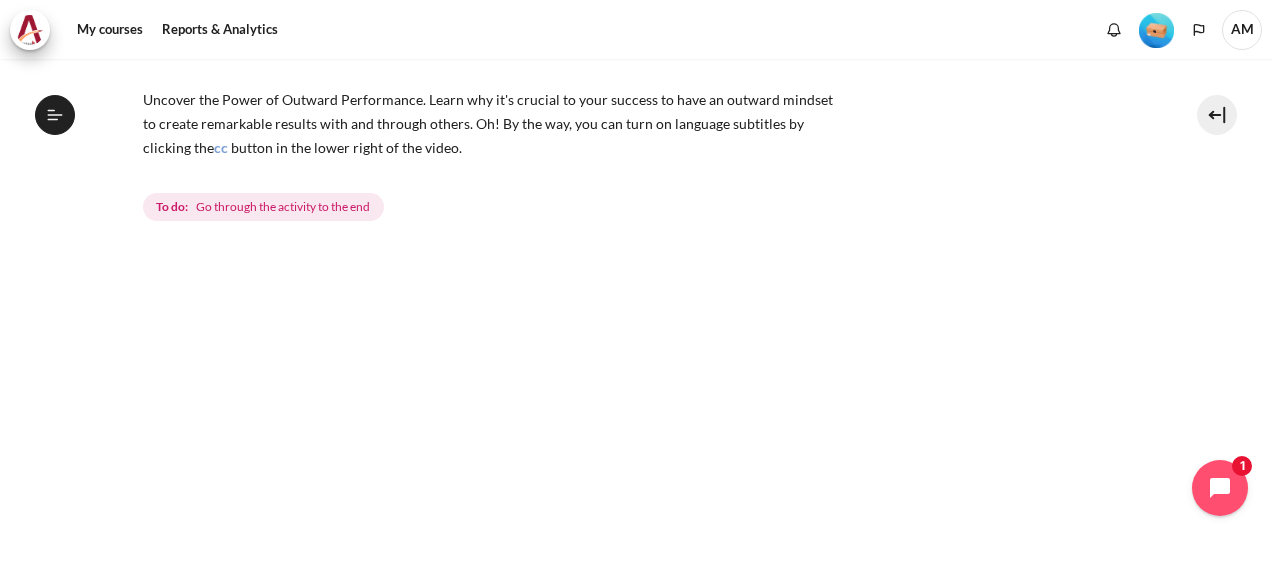 scroll, scrollTop: 204, scrollLeft: 0, axis: vertical 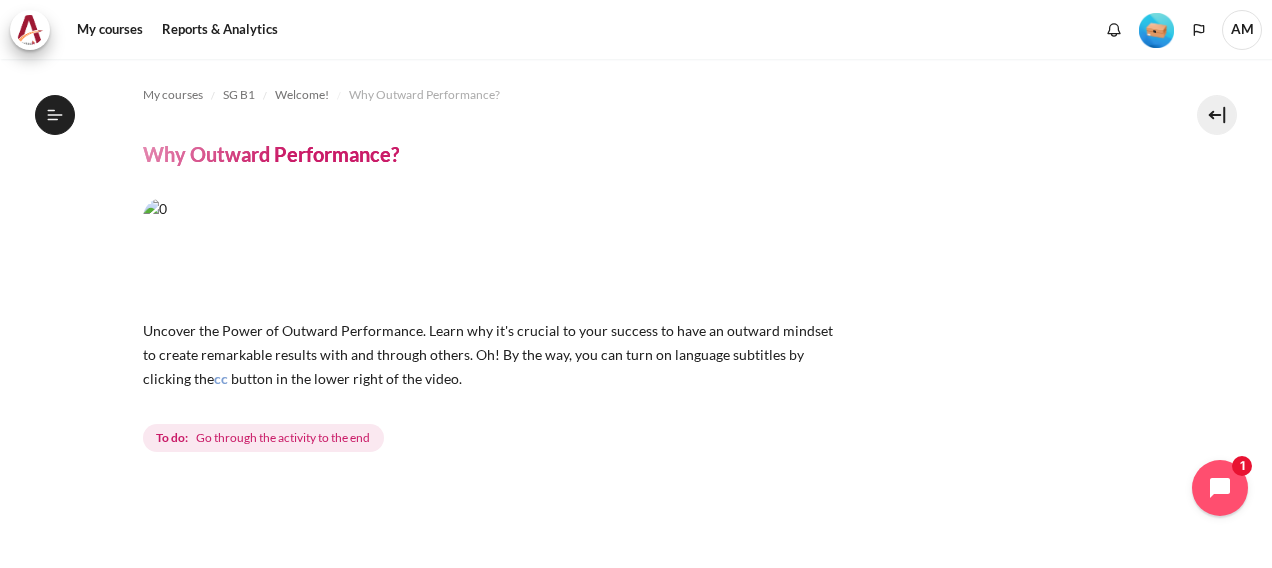 click at bounding box center (493, 252) 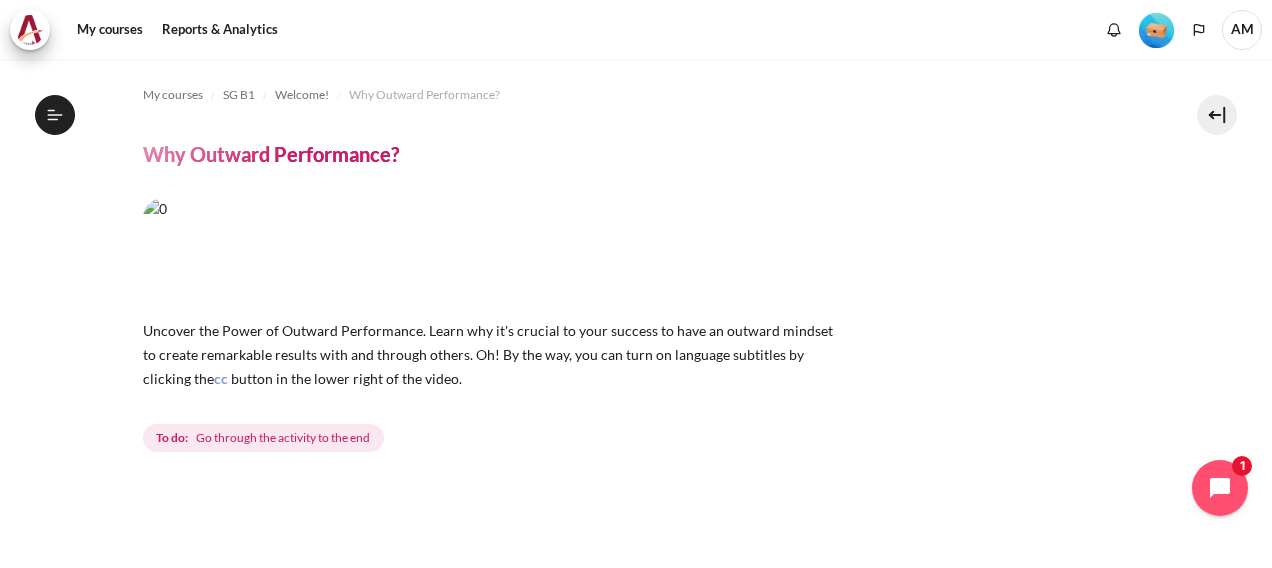 click at bounding box center [493, 252] 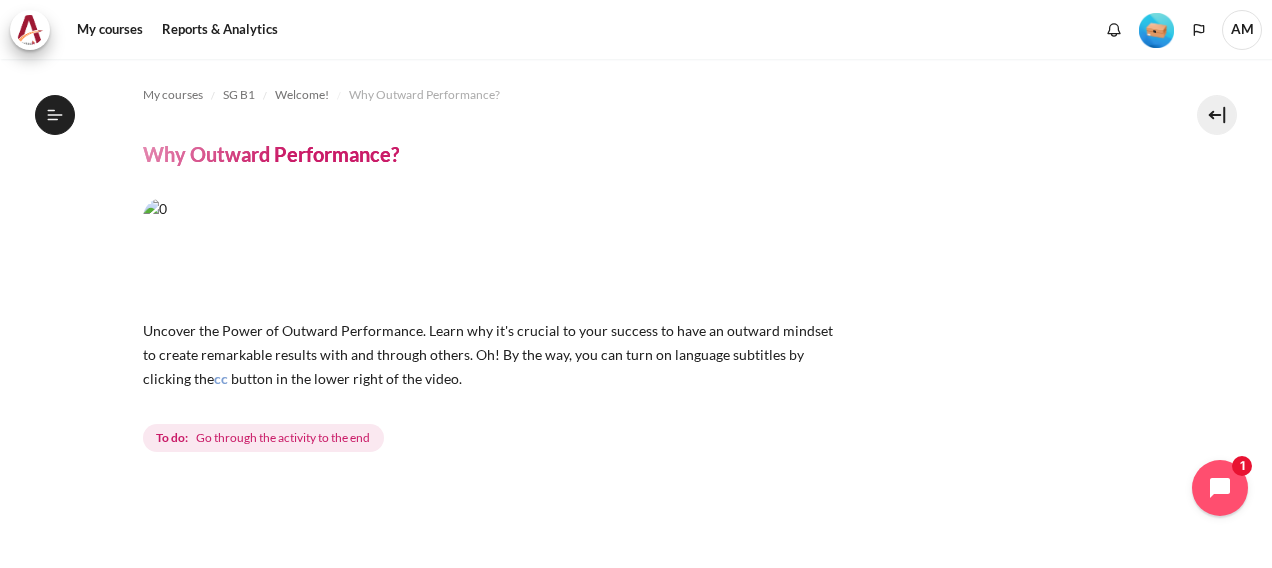 click on "Go through the activity to the end" at bounding box center [283, 438] 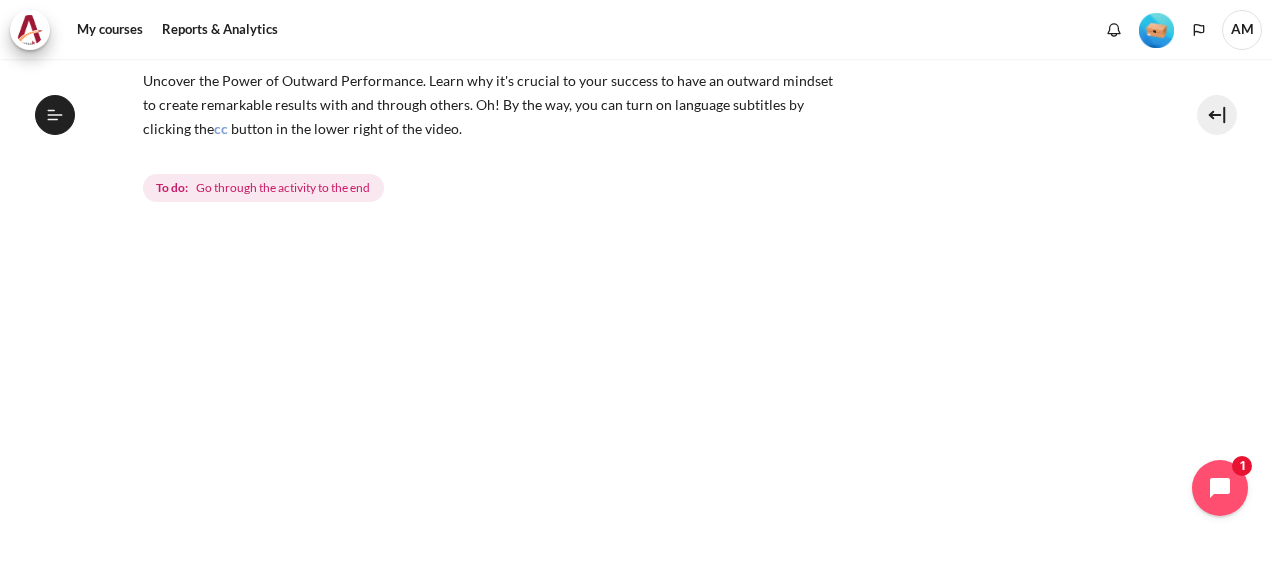 scroll, scrollTop: 328, scrollLeft: 0, axis: vertical 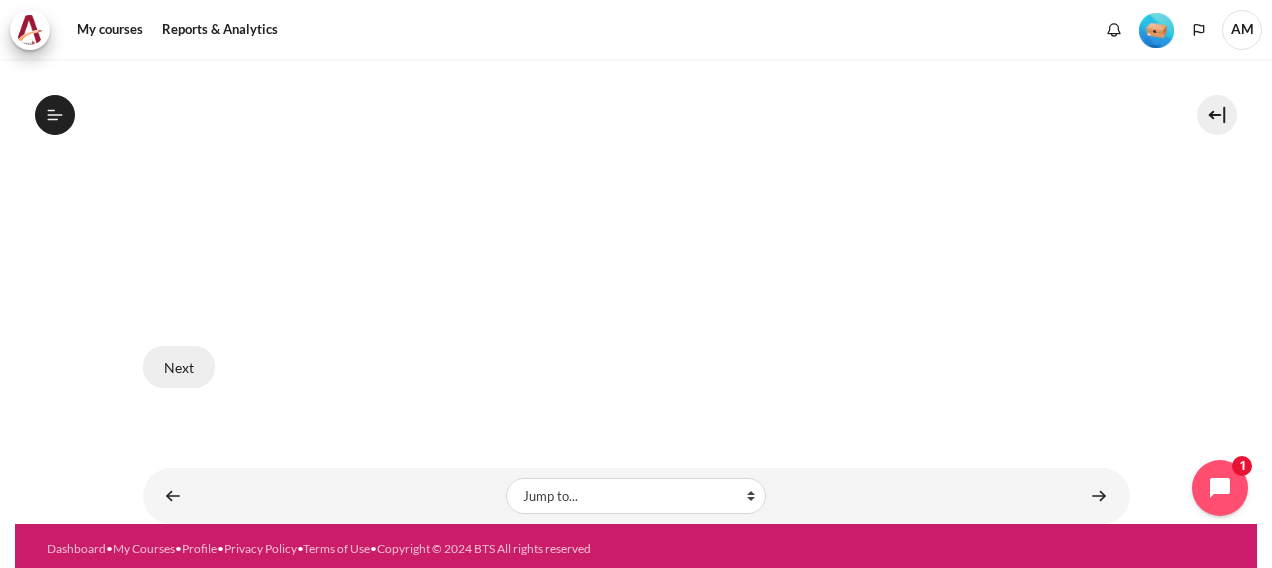 click on "Next" at bounding box center (179, 367) 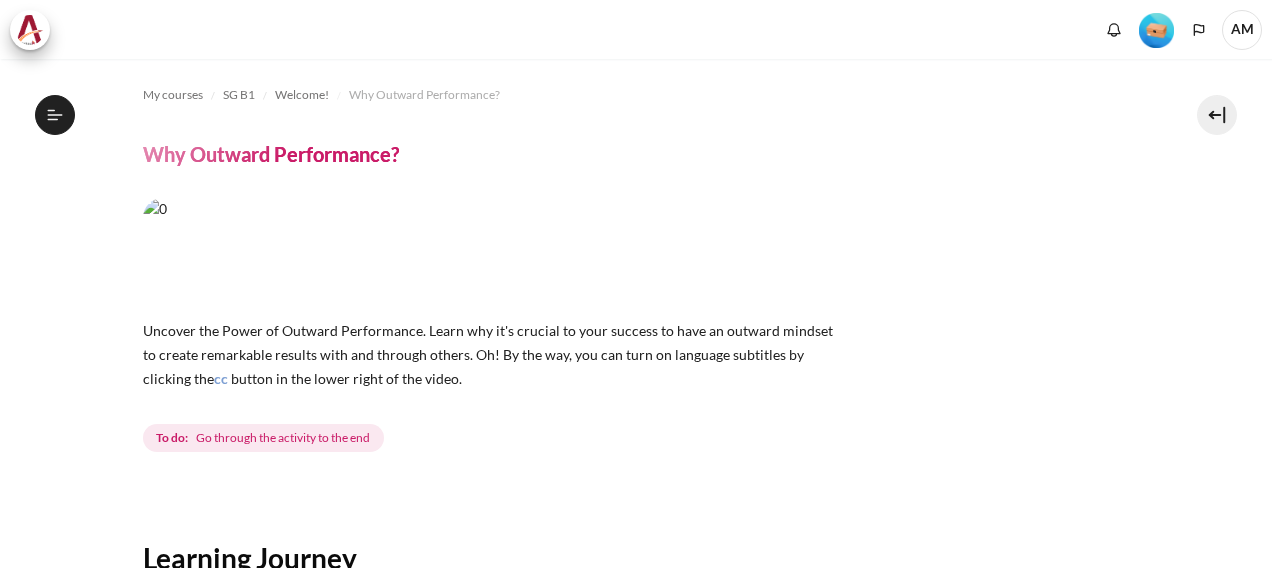 scroll, scrollTop: 0, scrollLeft: 0, axis: both 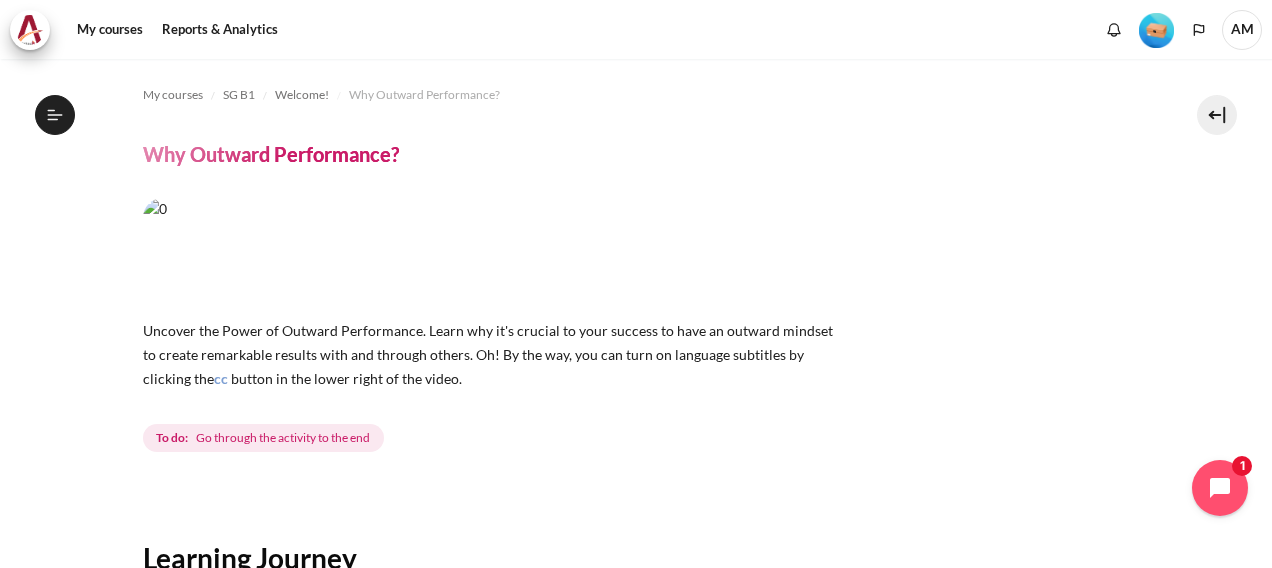 click at bounding box center [493, 252] 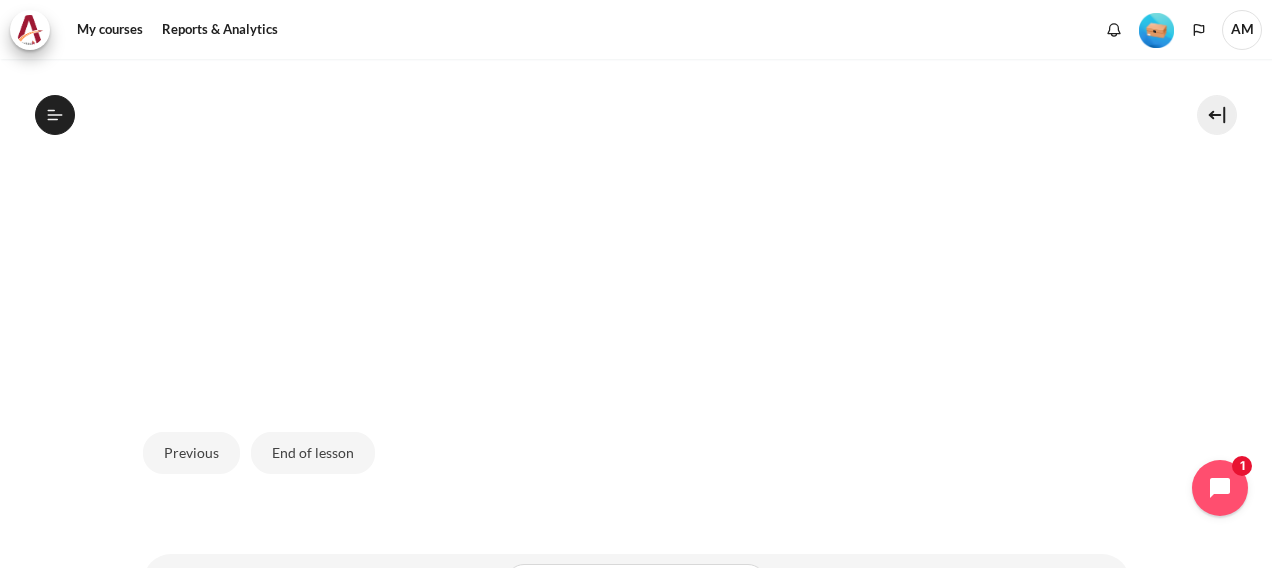 scroll, scrollTop: 808, scrollLeft: 0, axis: vertical 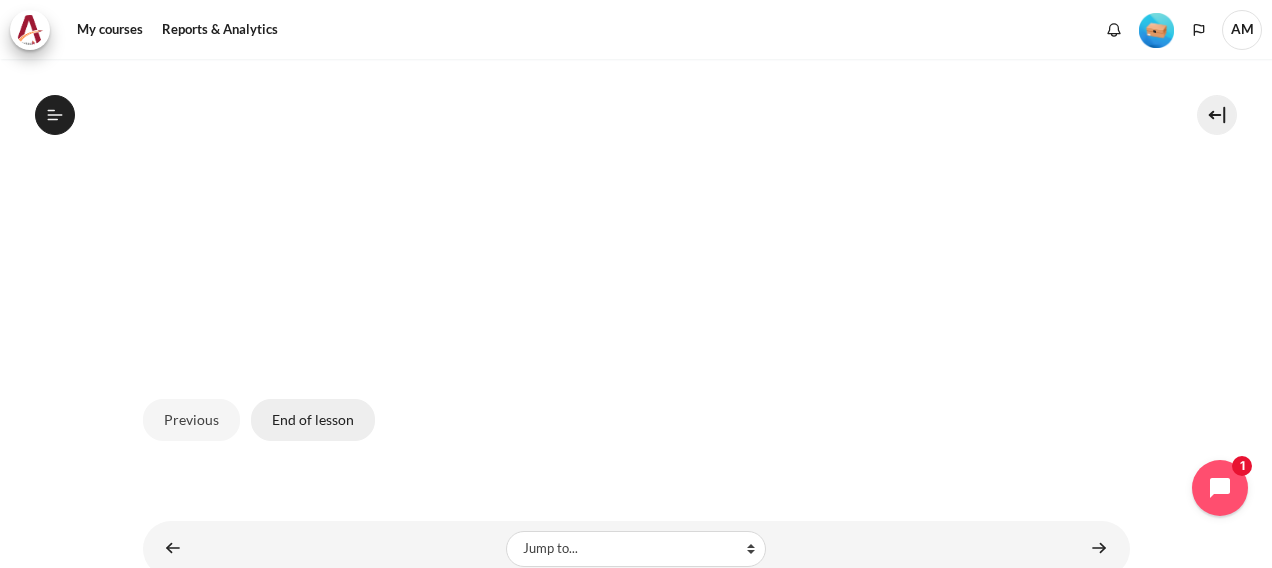 click on "End of lesson" at bounding box center (313, 420) 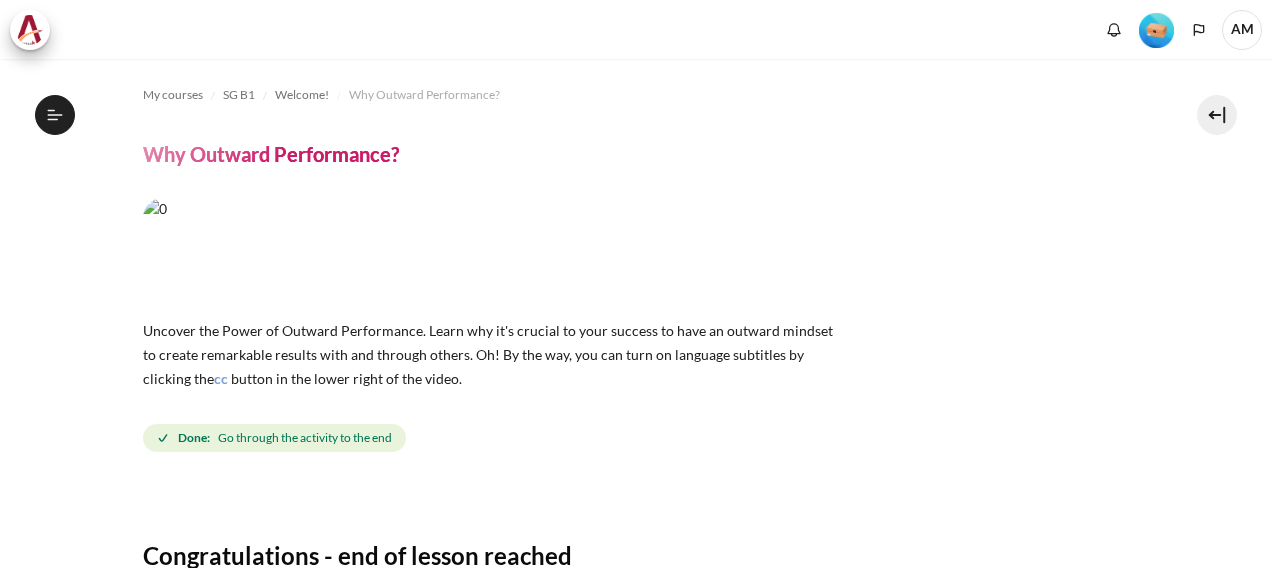 scroll, scrollTop: 0, scrollLeft: 0, axis: both 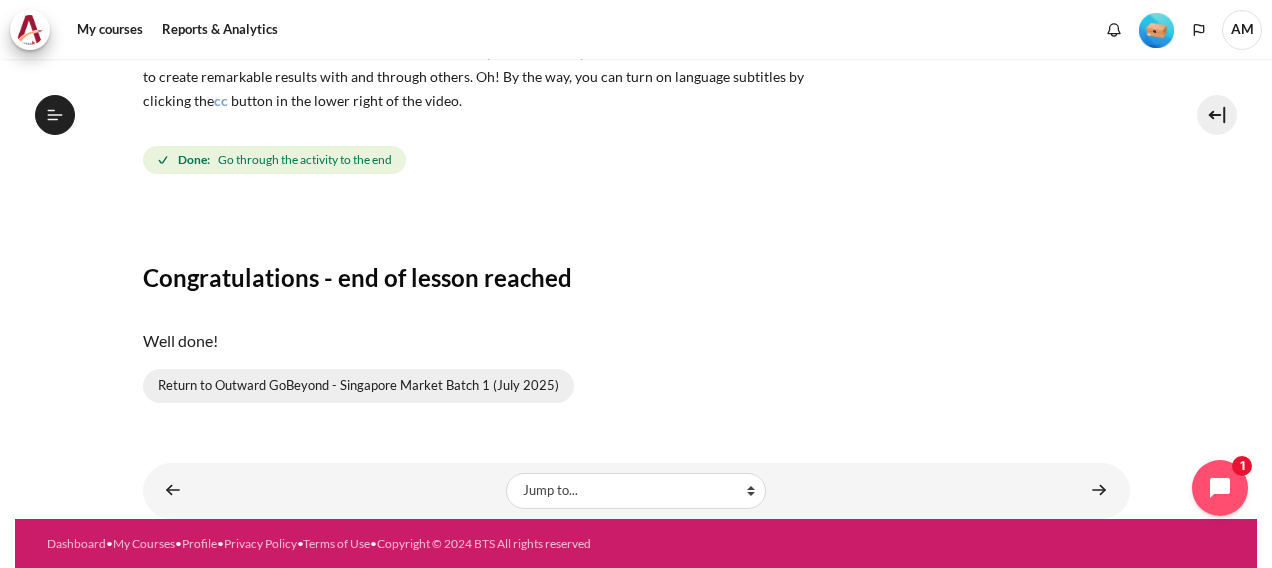 click on "Return to Outward GoBeyond - Singapore Market Batch 1 (July 2025)" at bounding box center (358, 386) 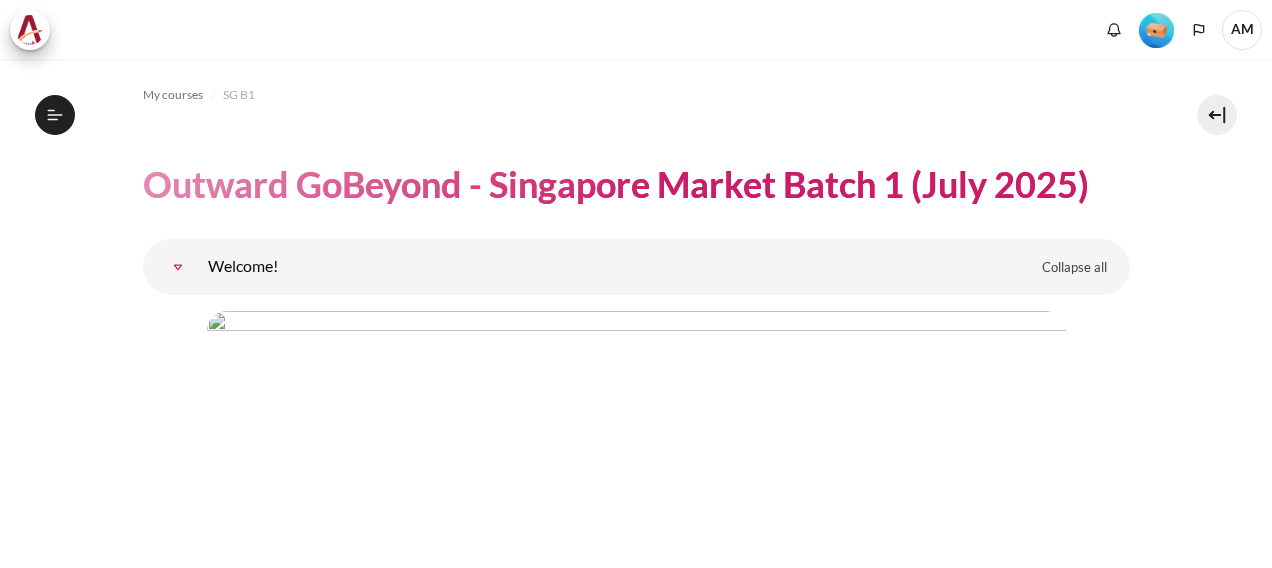 scroll, scrollTop: 0, scrollLeft: 0, axis: both 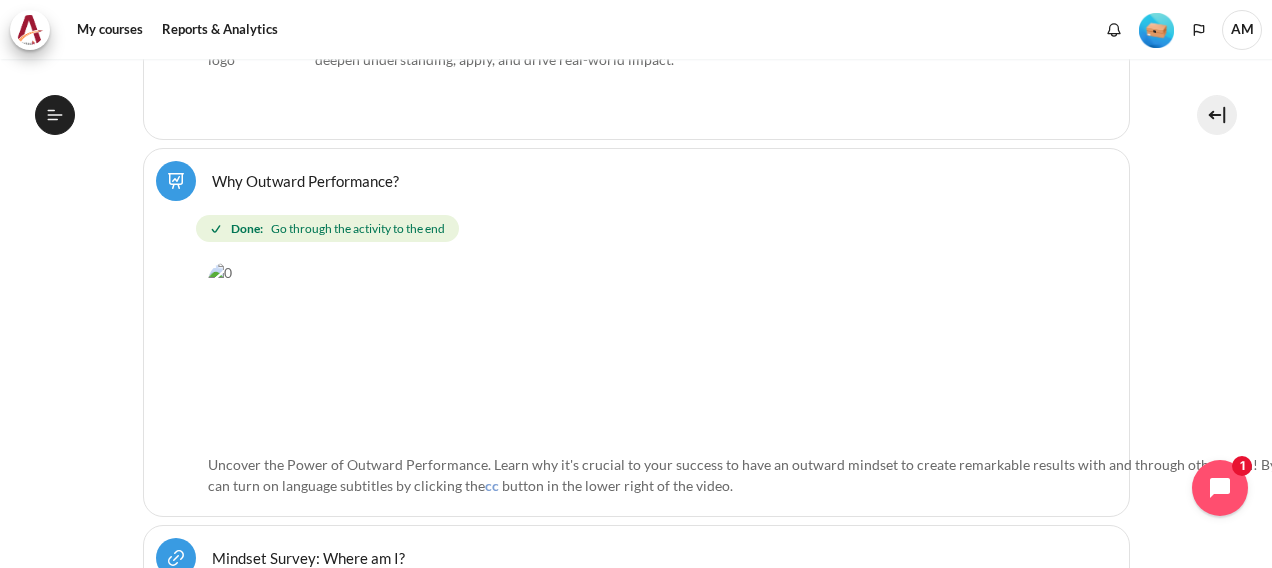 click on "Why Outward Performance?   Lesson" at bounding box center (305, 180) 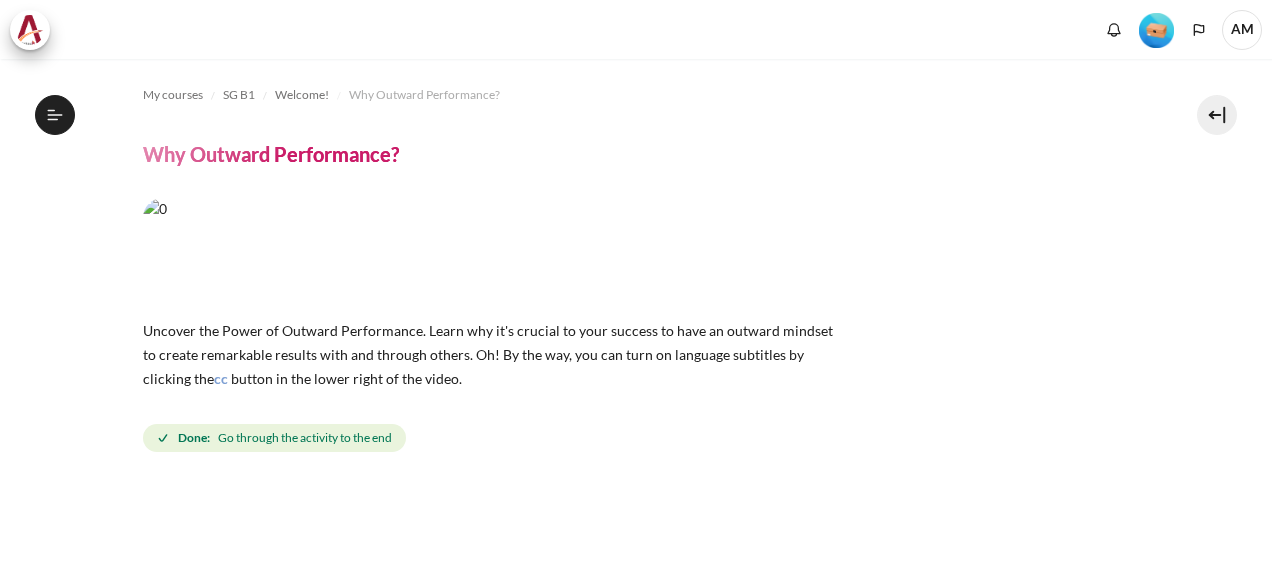 scroll, scrollTop: 0, scrollLeft: 0, axis: both 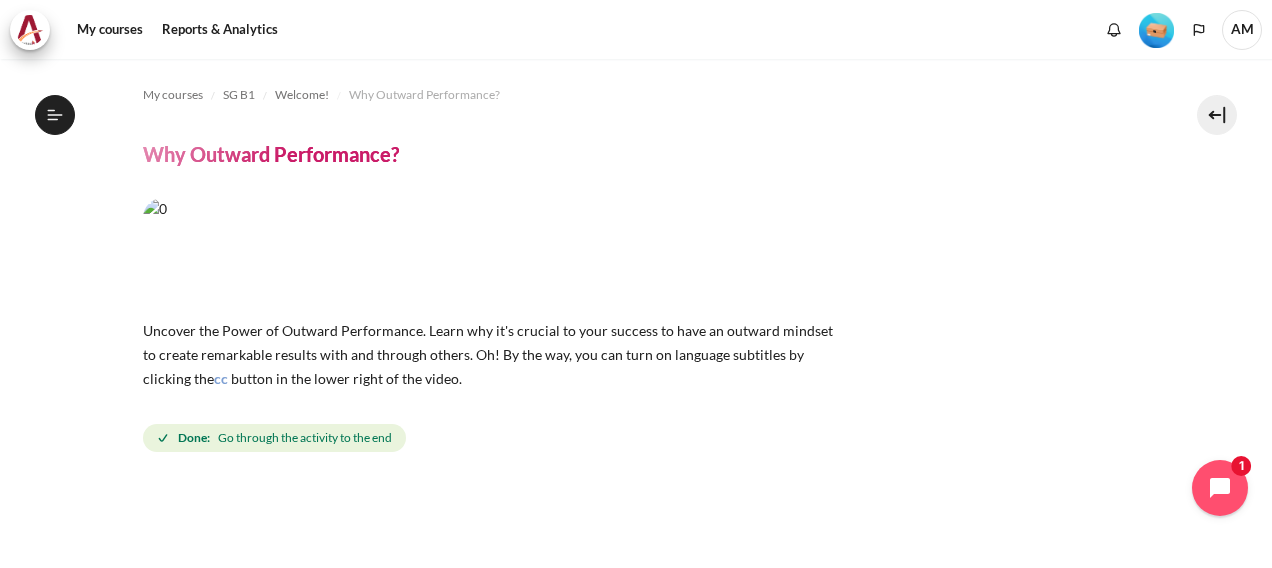 click on "Why Outward Performance?" at bounding box center (271, 154) 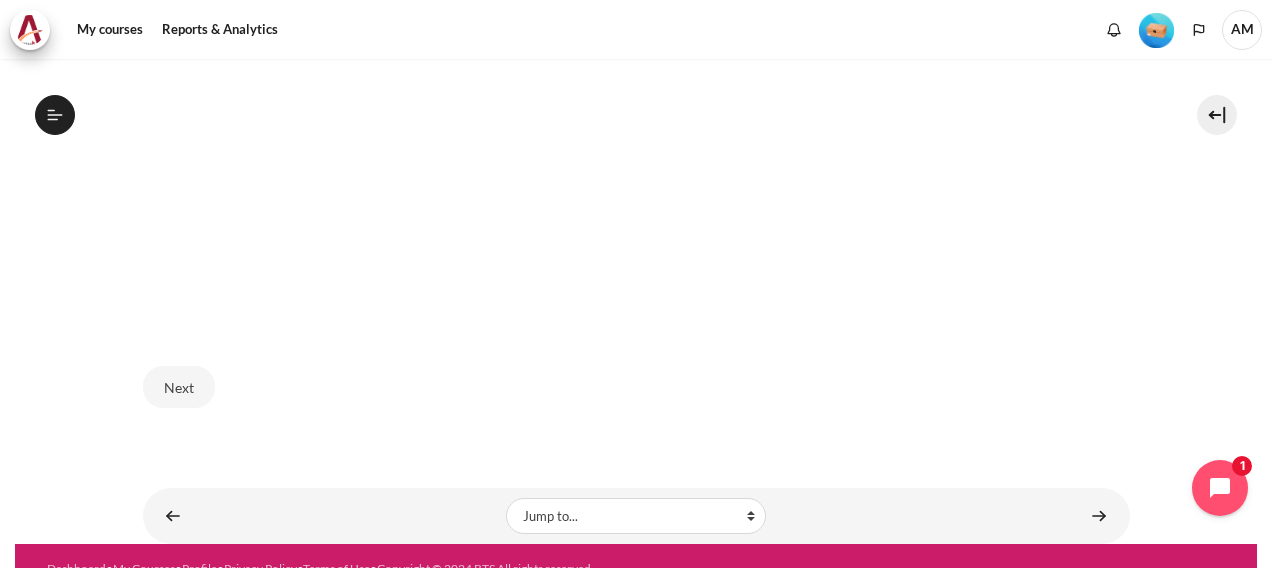 scroll, scrollTop: 799, scrollLeft: 0, axis: vertical 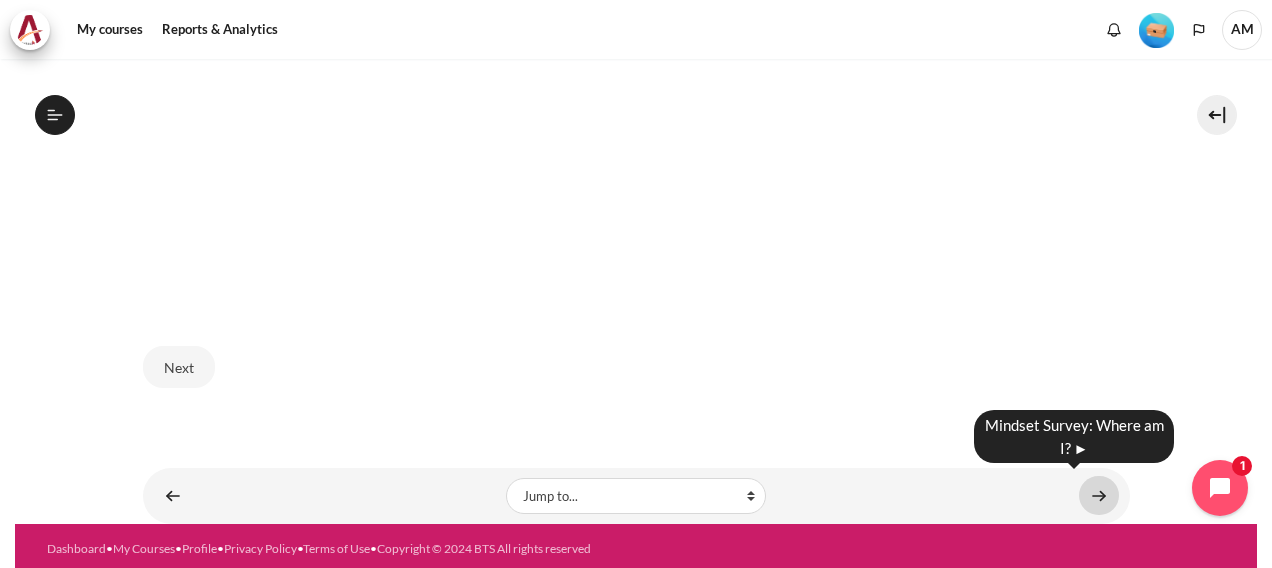 click at bounding box center [1099, 495] 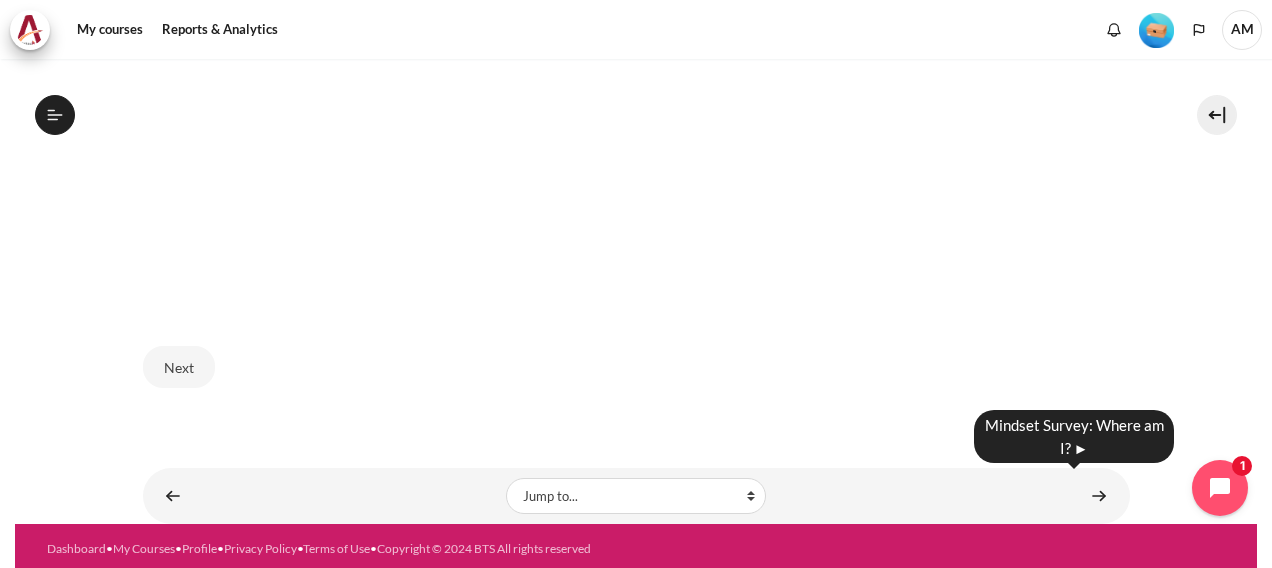 click on "Mindset Survey: Where am I? ►" at bounding box center (1074, 436) 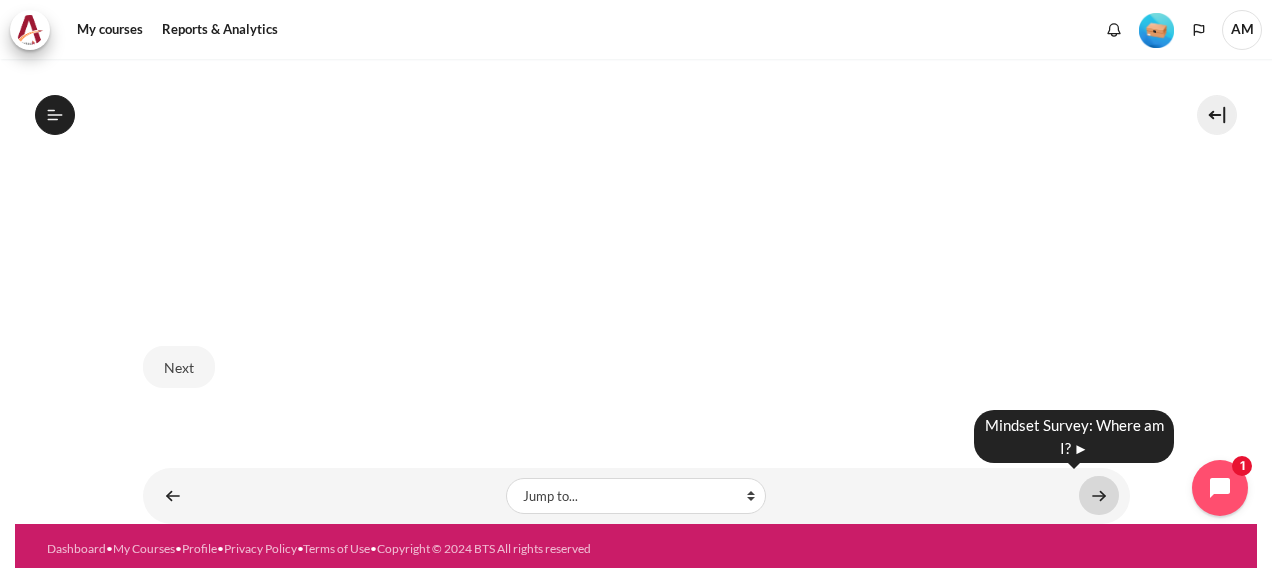 click at bounding box center [1099, 495] 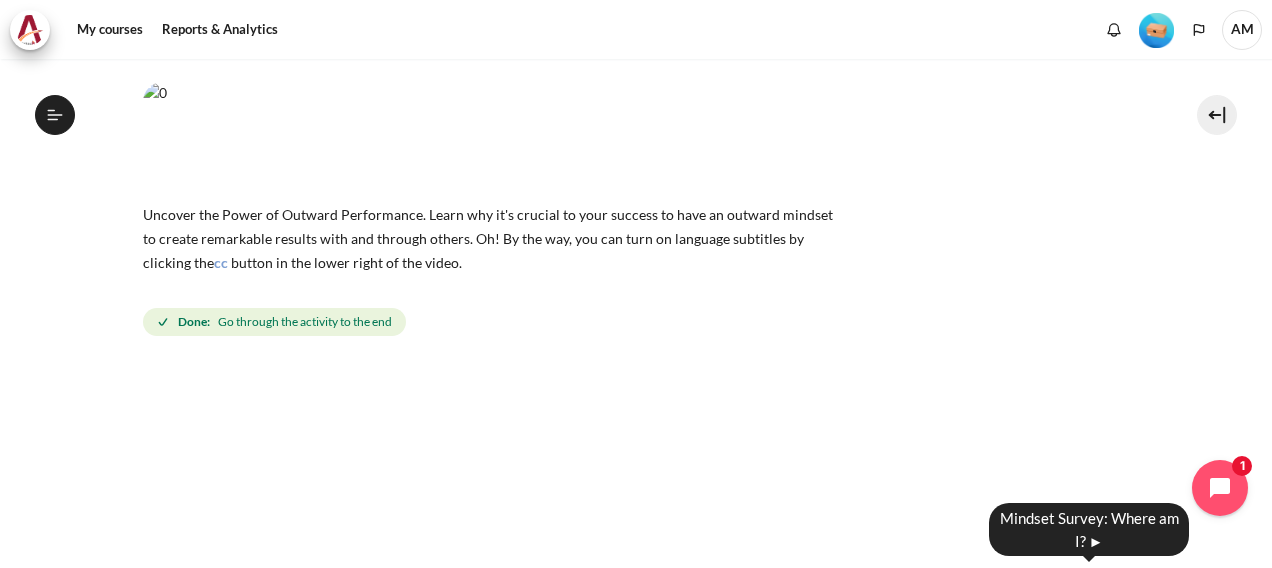 scroll, scrollTop: 0, scrollLeft: 0, axis: both 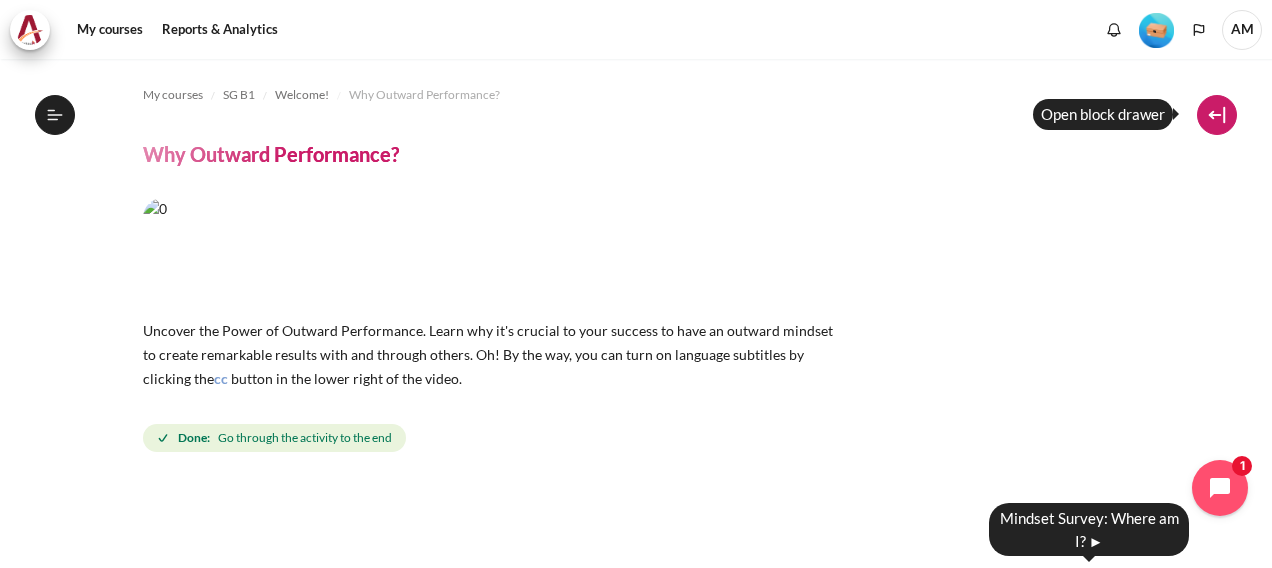 click at bounding box center [1217, 115] 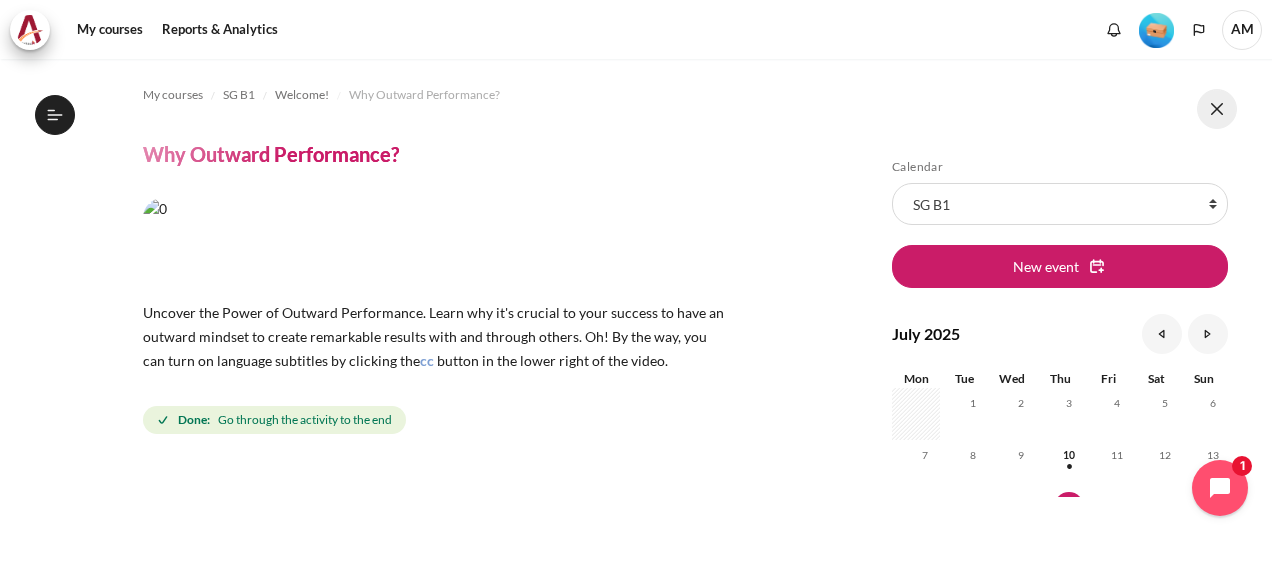 click at bounding box center (1217, 109) 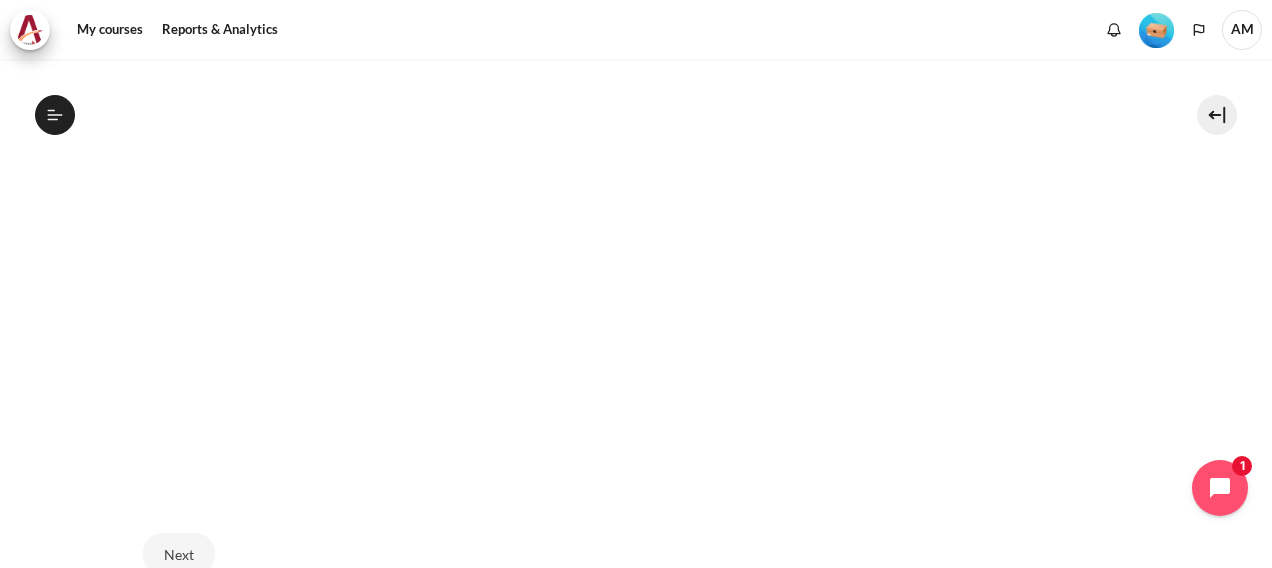 scroll, scrollTop: 821, scrollLeft: 0, axis: vertical 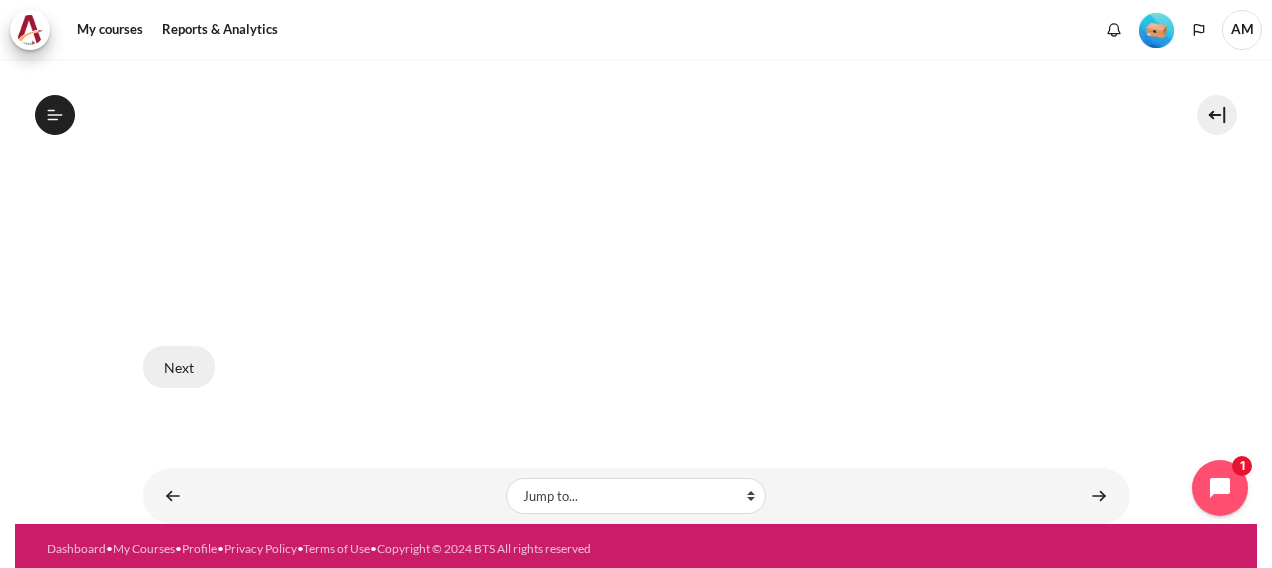 click on "Next" at bounding box center (179, 367) 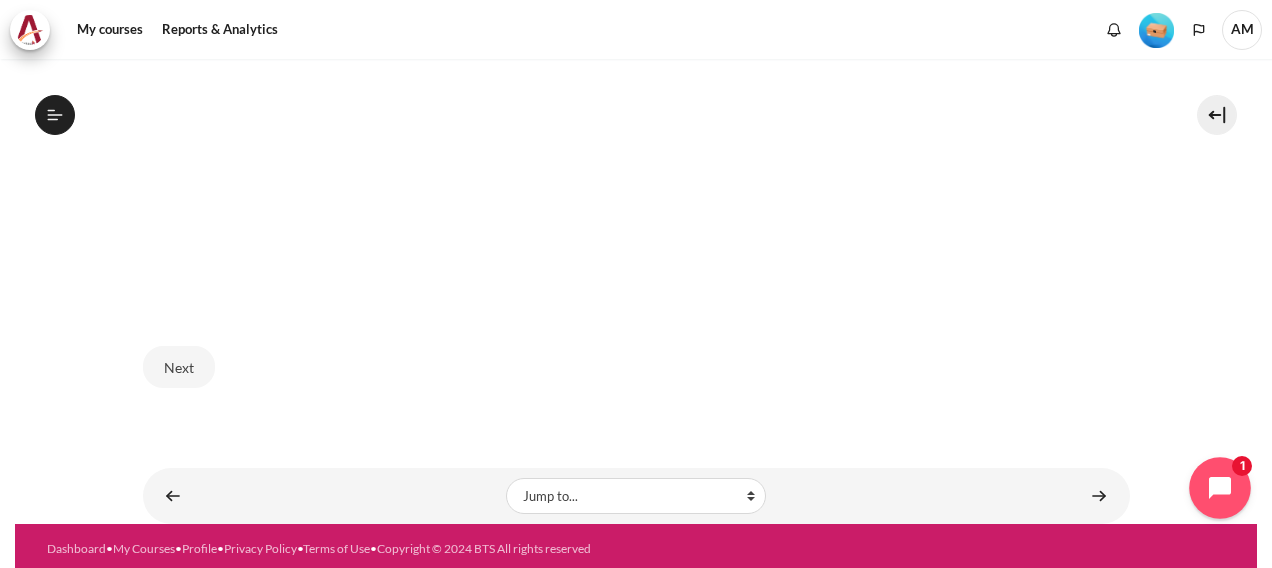 click 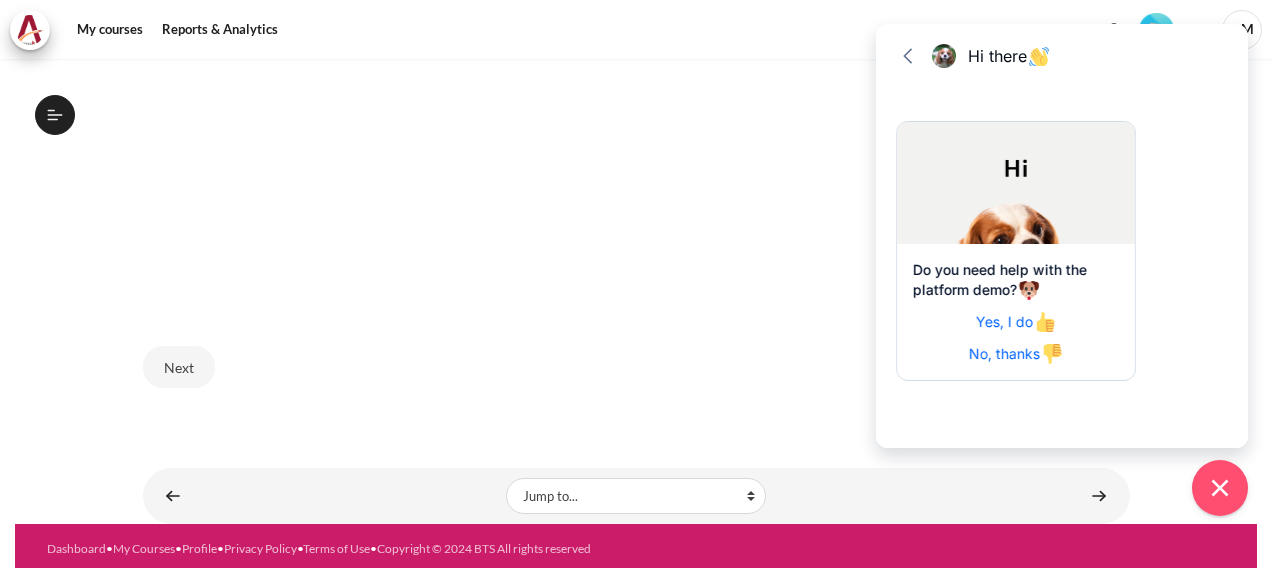 click on "Yes, I do" at bounding box center [1016, 321] 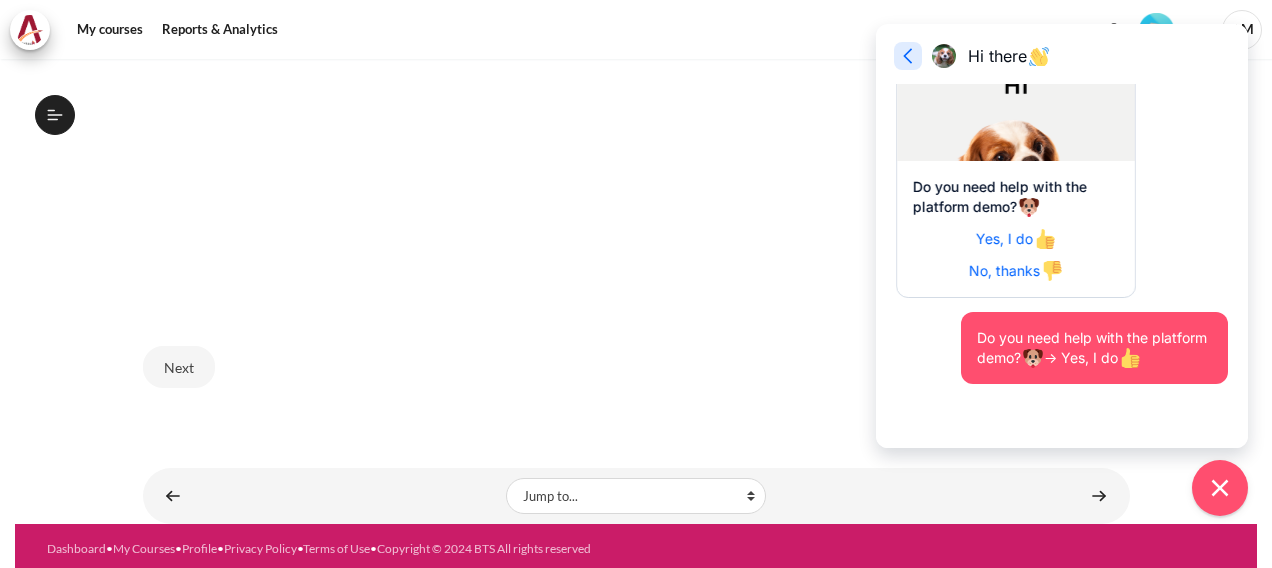 click 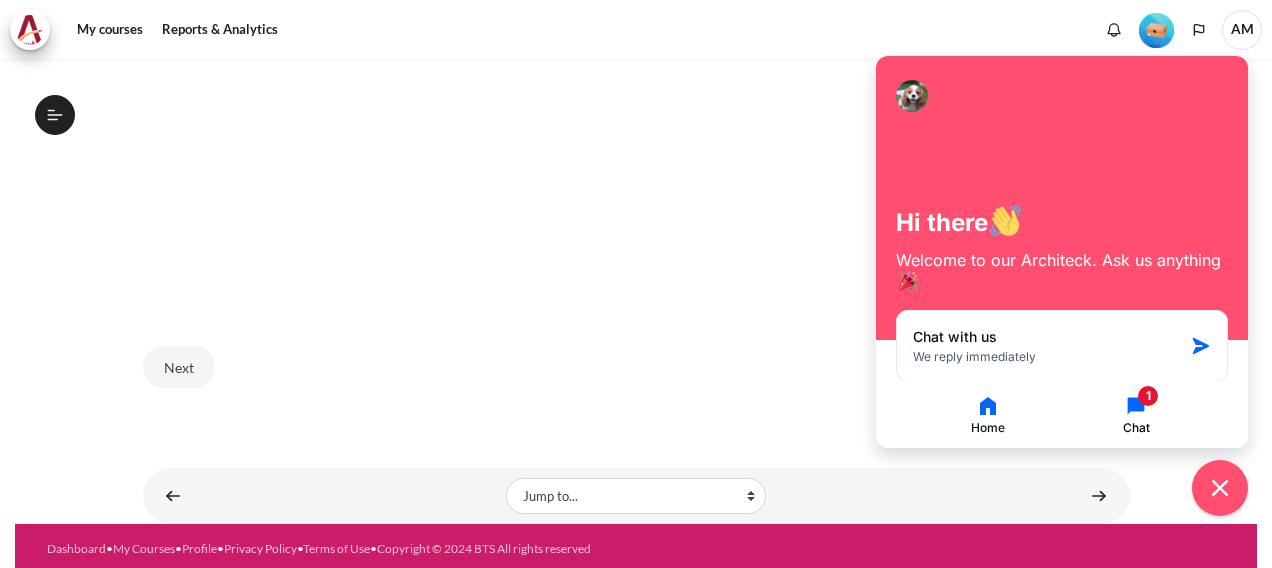 click on "Chat 1" at bounding box center (1136, 415) 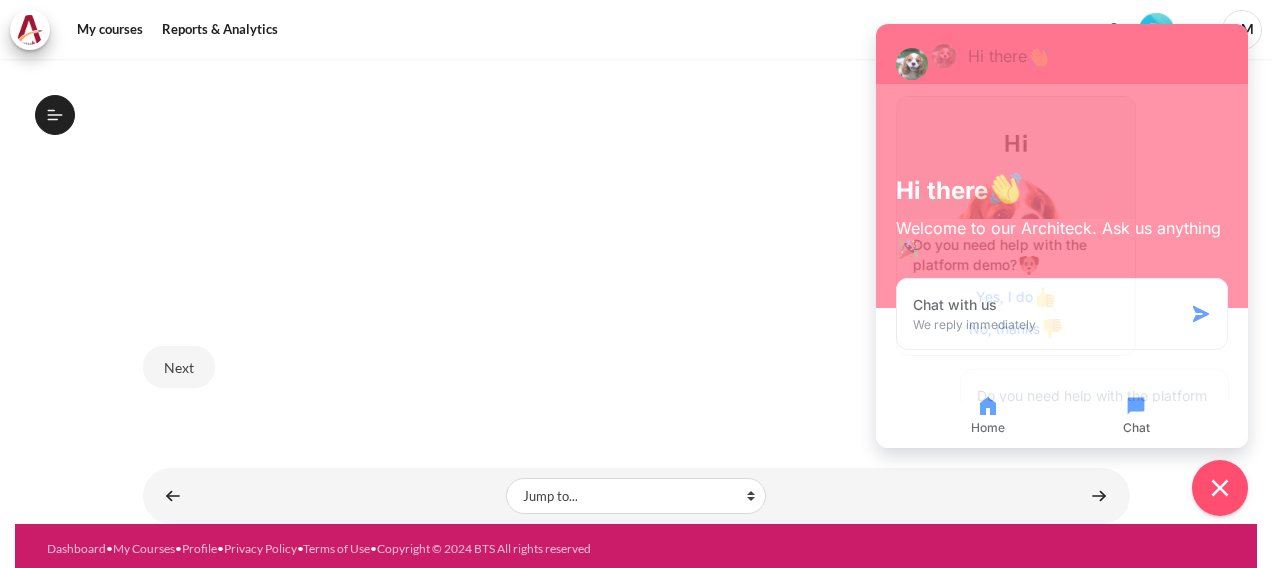 scroll, scrollTop: 78, scrollLeft: 0, axis: vertical 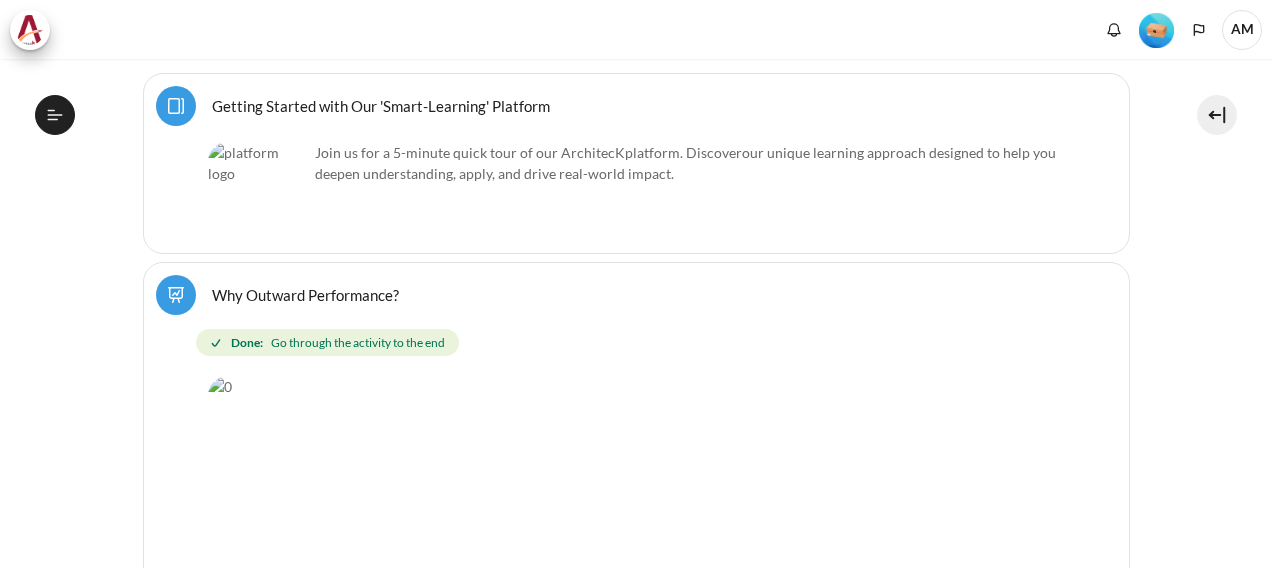 click on "Getting Started with Our 'Smart-Learning' Platform   Page" at bounding box center (381, 105) 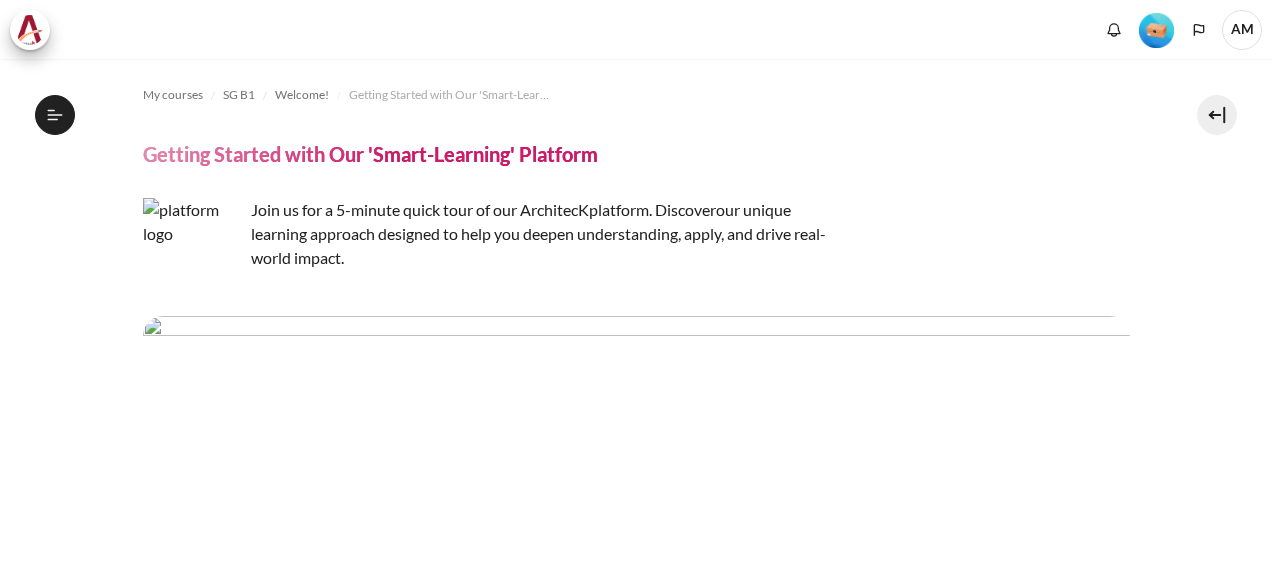 scroll, scrollTop: 0, scrollLeft: 0, axis: both 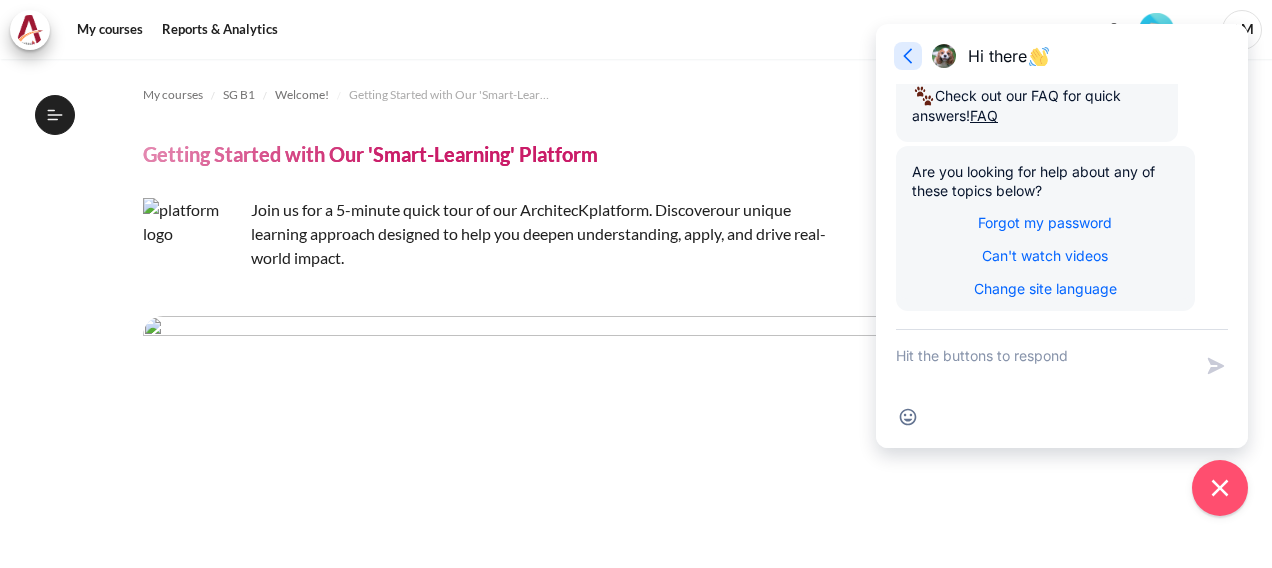 click 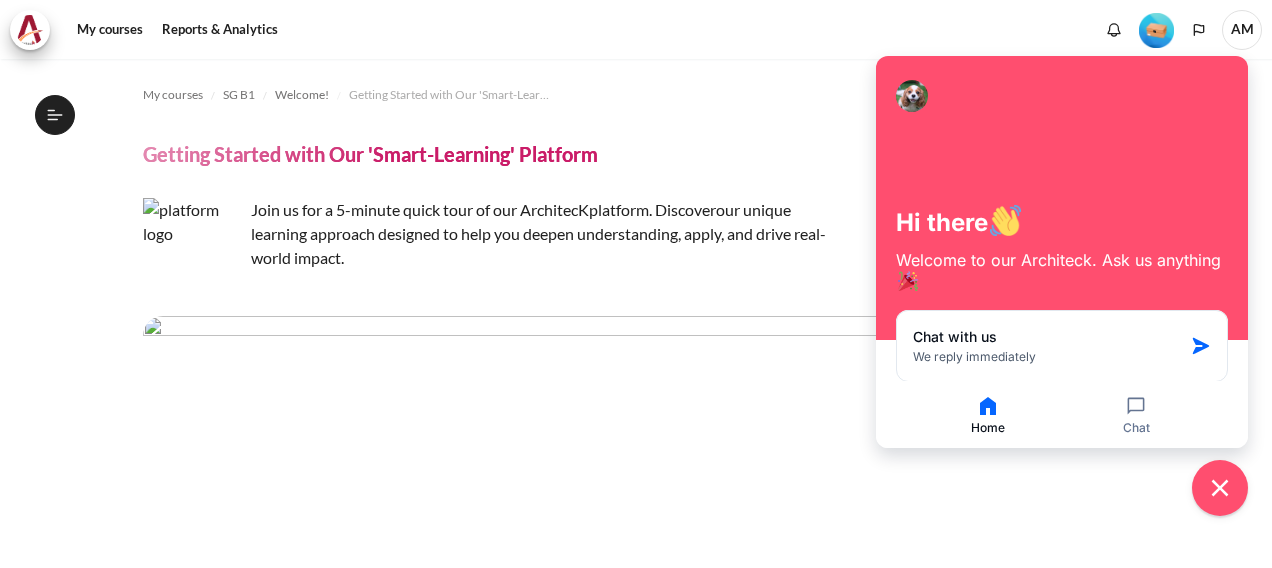 click on "My courses
SG B1
Welcome!
Getting Started with Our 'Smart-Learning' Platform
Getting Started with Our 'Smart-Learning' Platform
platform. Discover  ." at bounding box center (636, 2811) 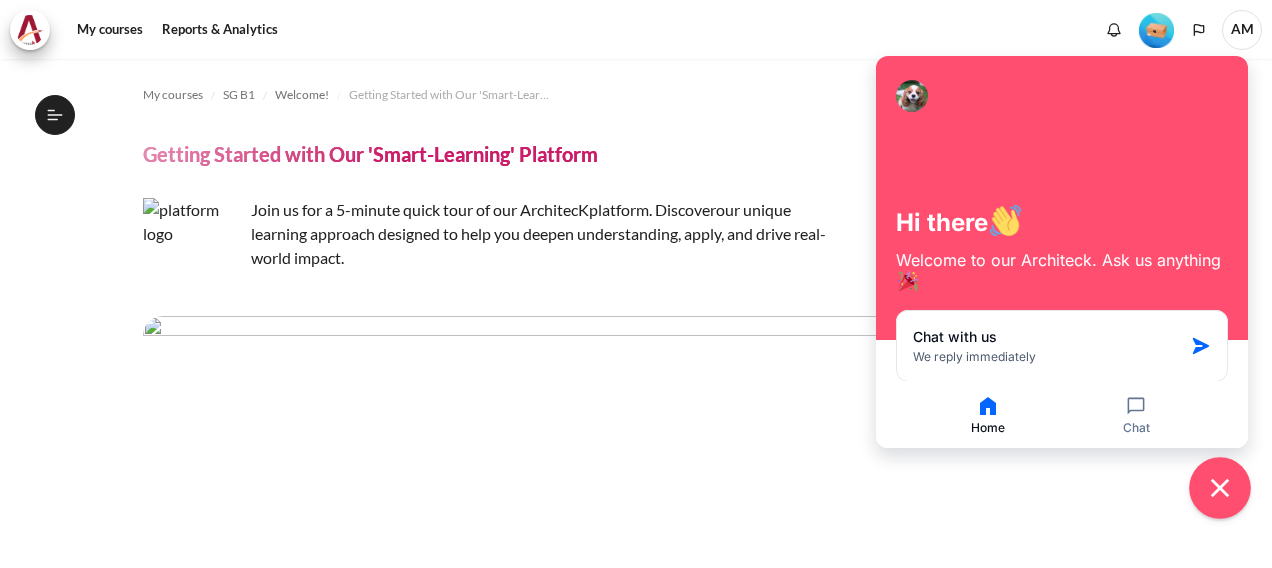 click 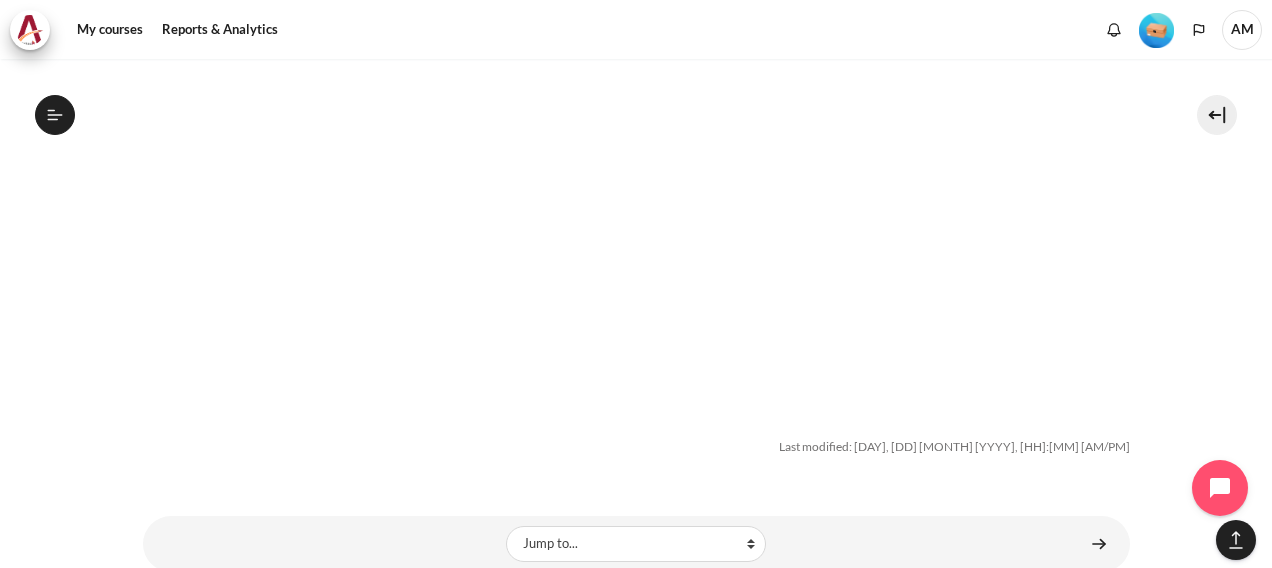 scroll, scrollTop: 615, scrollLeft: 0, axis: vertical 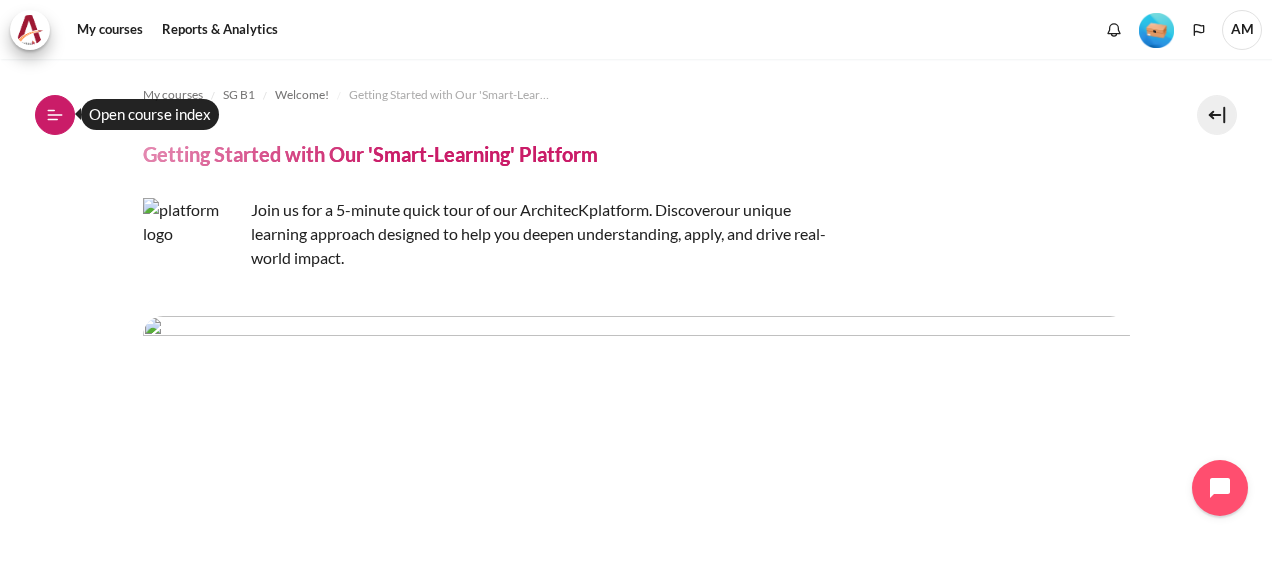 click 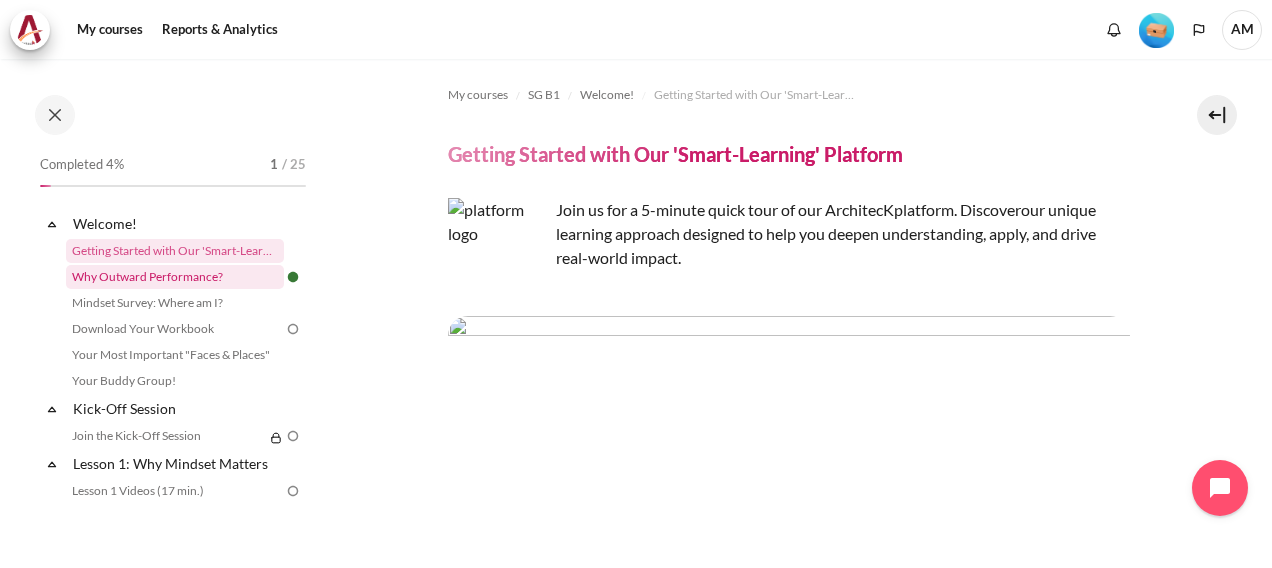click on "Why Outward Performance?" at bounding box center [175, 277] 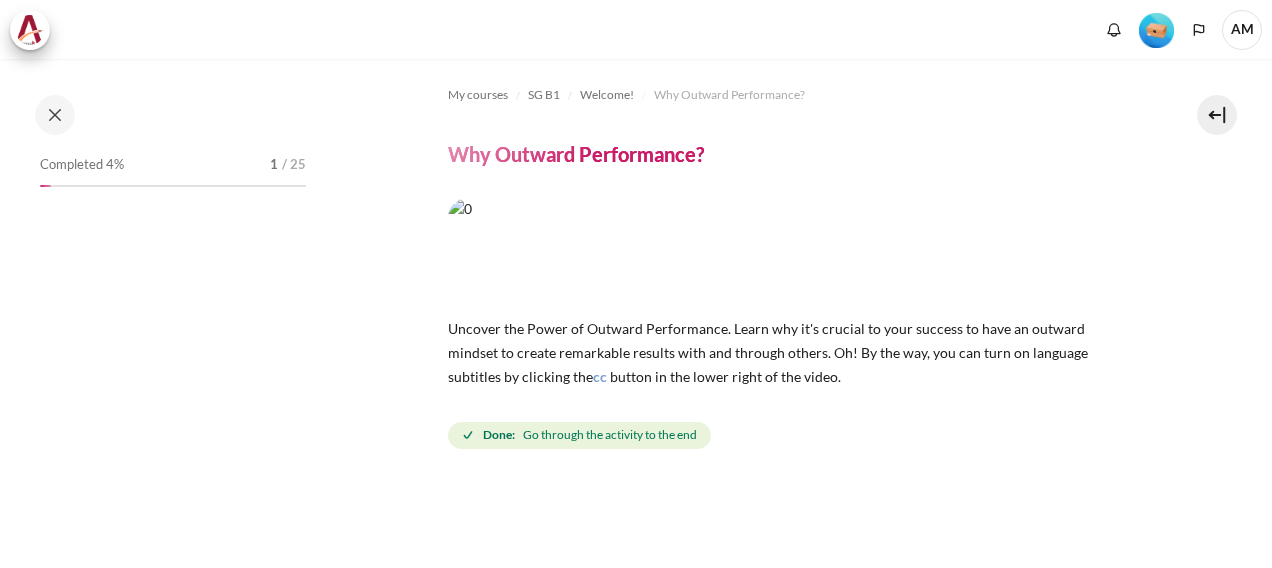 scroll, scrollTop: 0, scrollLeft: 0, axis: both 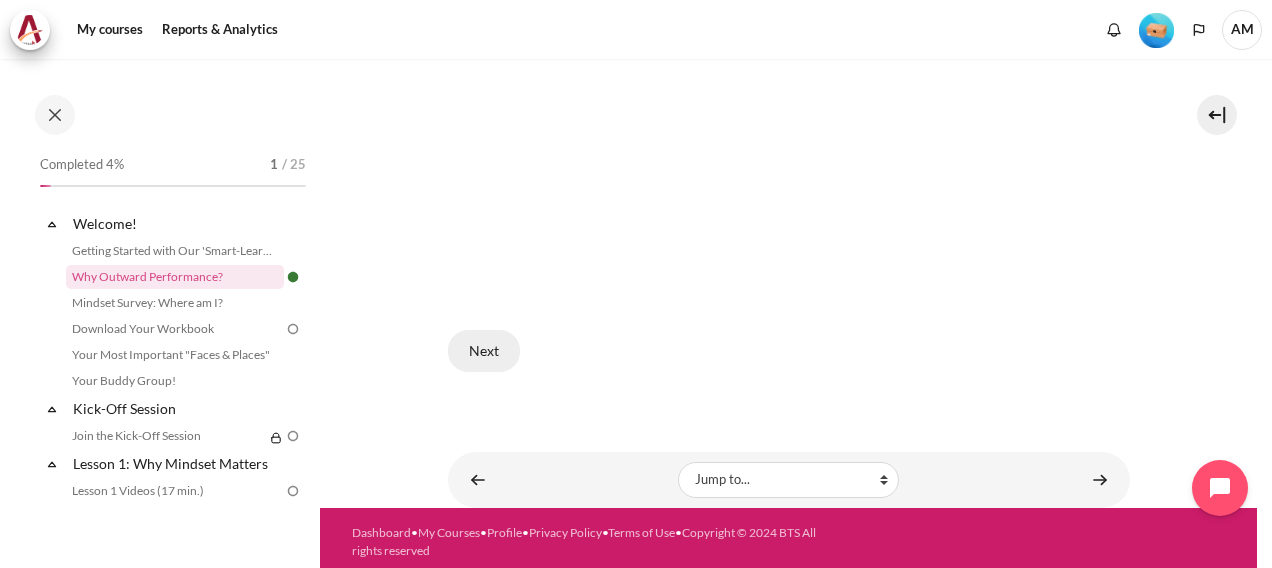 click on "Next" at bounding box center (484, 351) 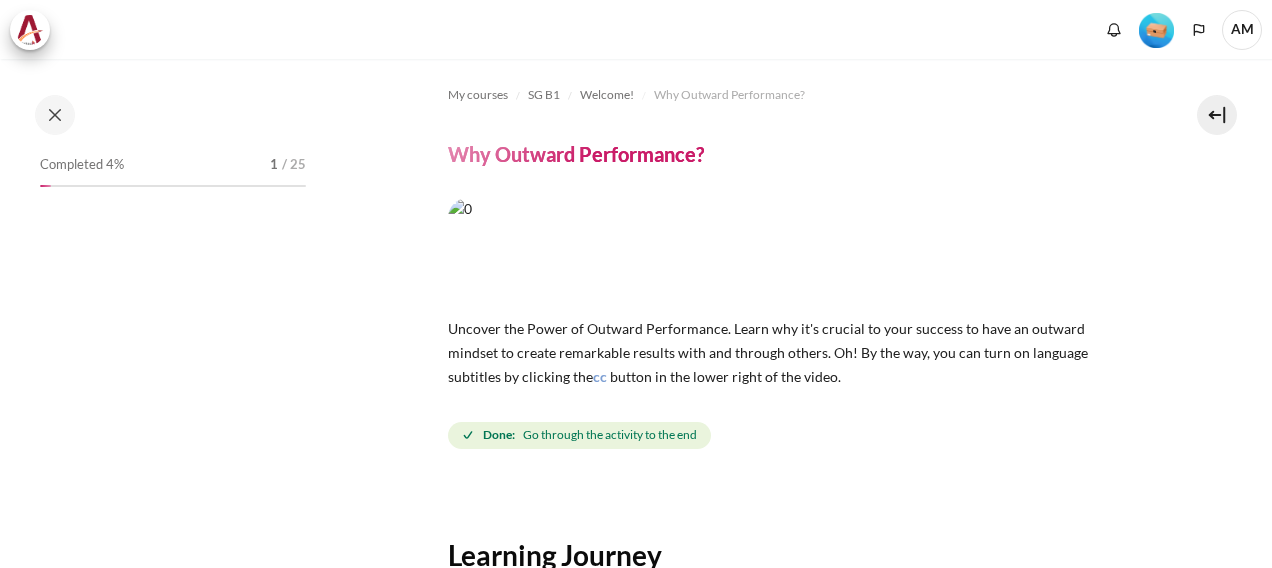 scroll, scrollTop: 0, scrollLeft: 0, axis: both 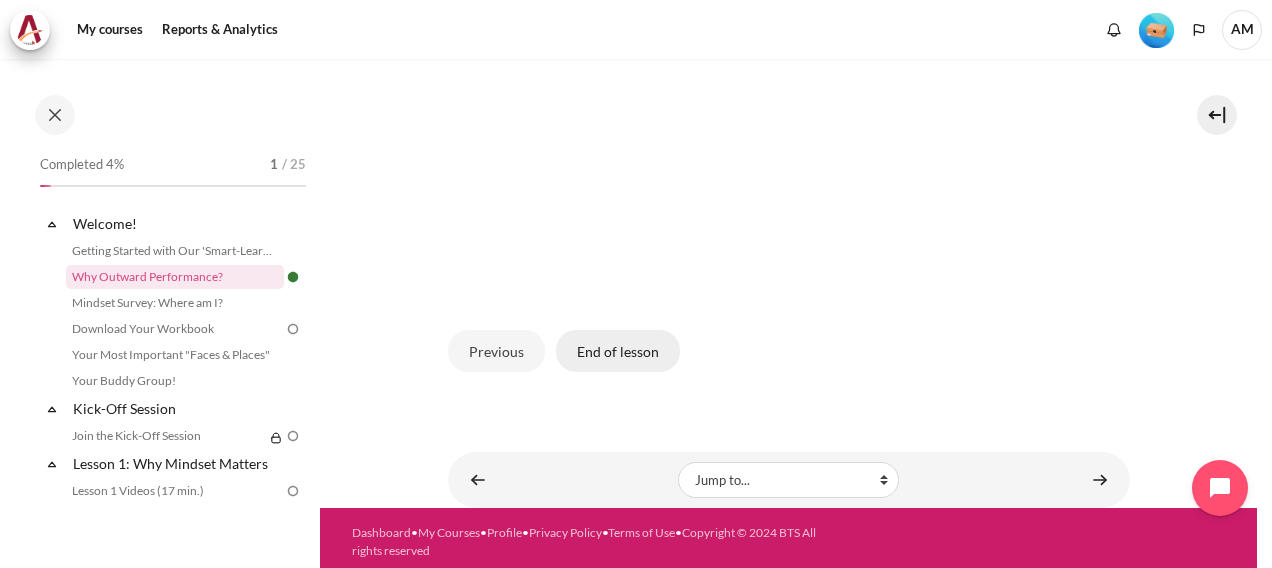 click on "End of lesson" at bounding box center [618, 351] 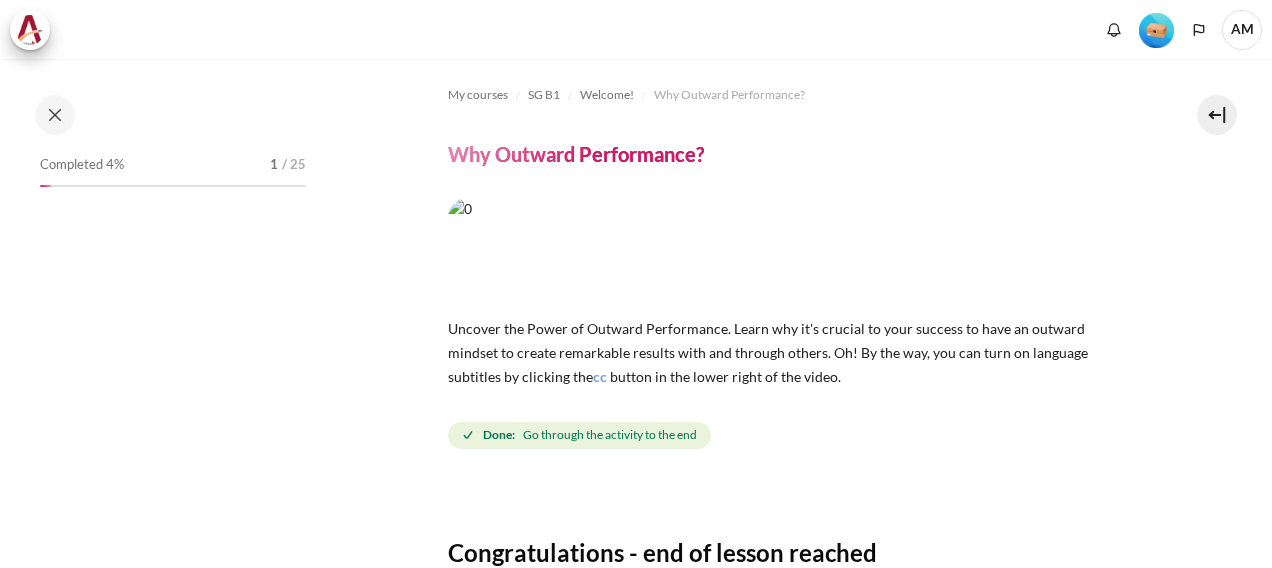 scroll, scrollTop: 0, scrollLeft: 0, axis: both 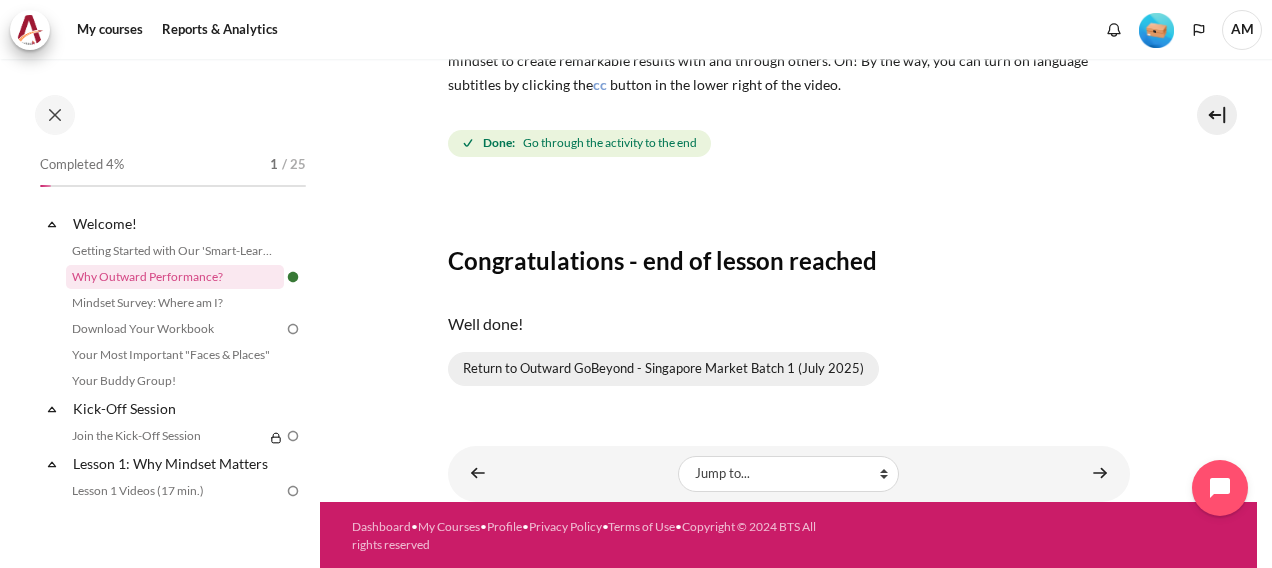 click on "Return to Outward GoBeyond - Singapore Market Batch 1 (July 2025)" at bounding box center [663, 369] 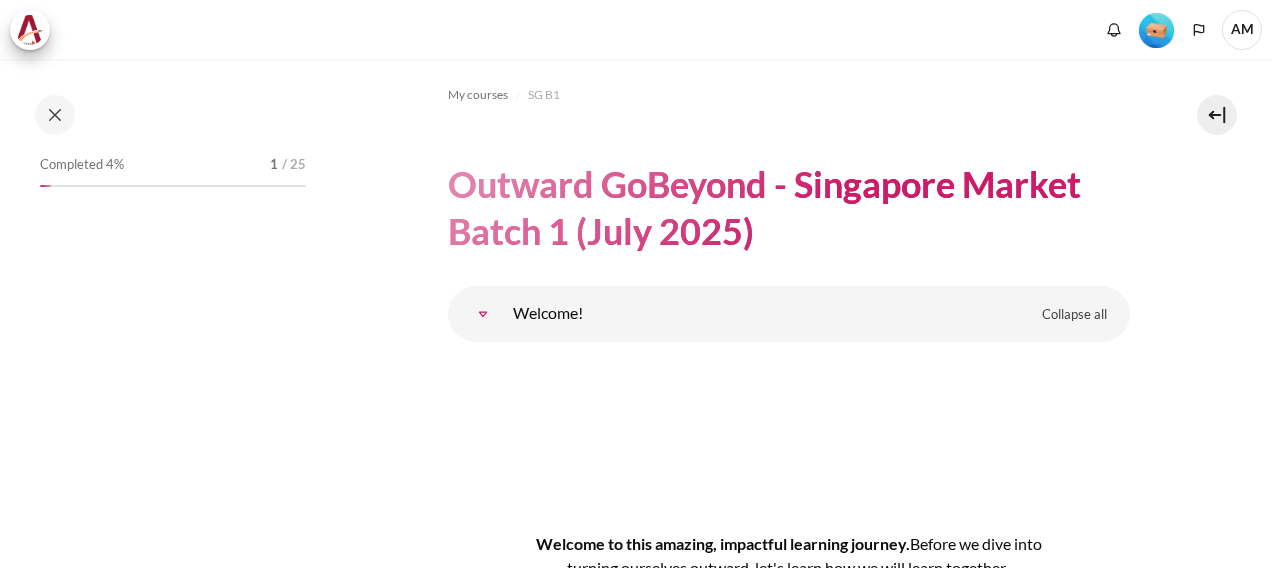 scroll, scrollTop: 0, scrollLeft: 0, axis: both 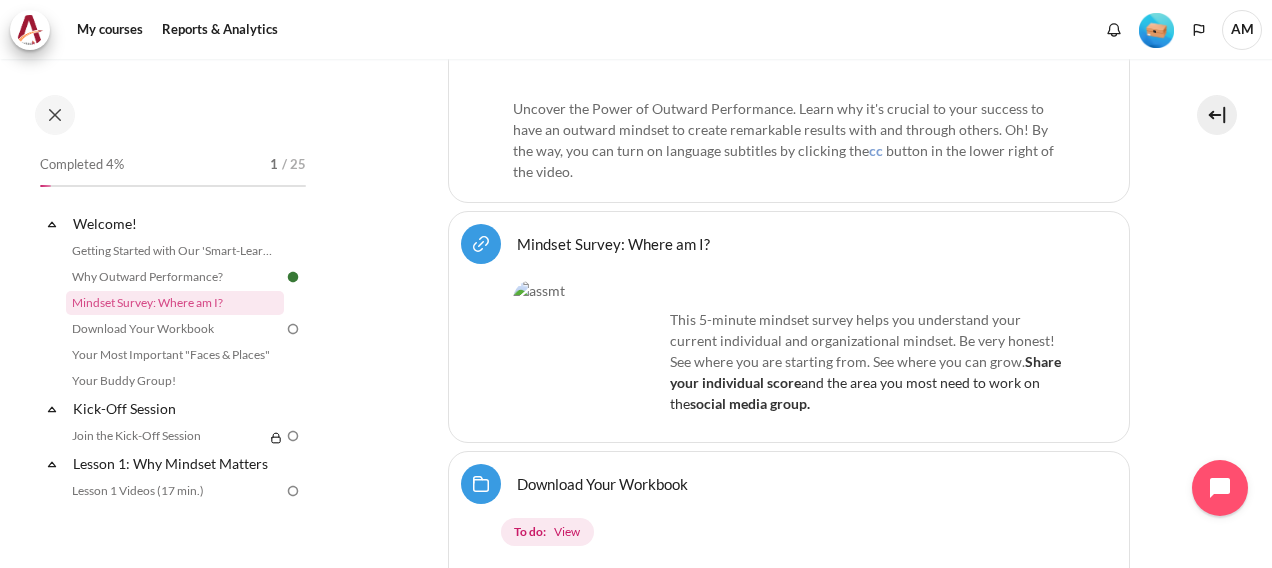 click on "Mindset Survey: Where am I?   URL" at bounding box center (613, 243) 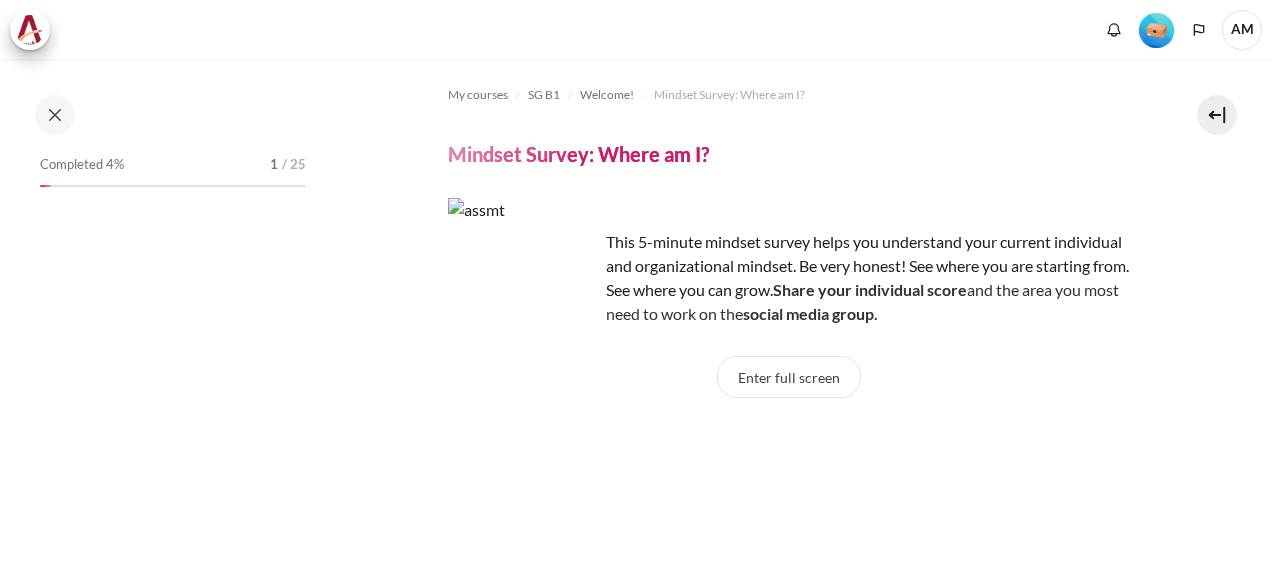scroll, scrollTop: 0, scrollLeft: 0, axis: both 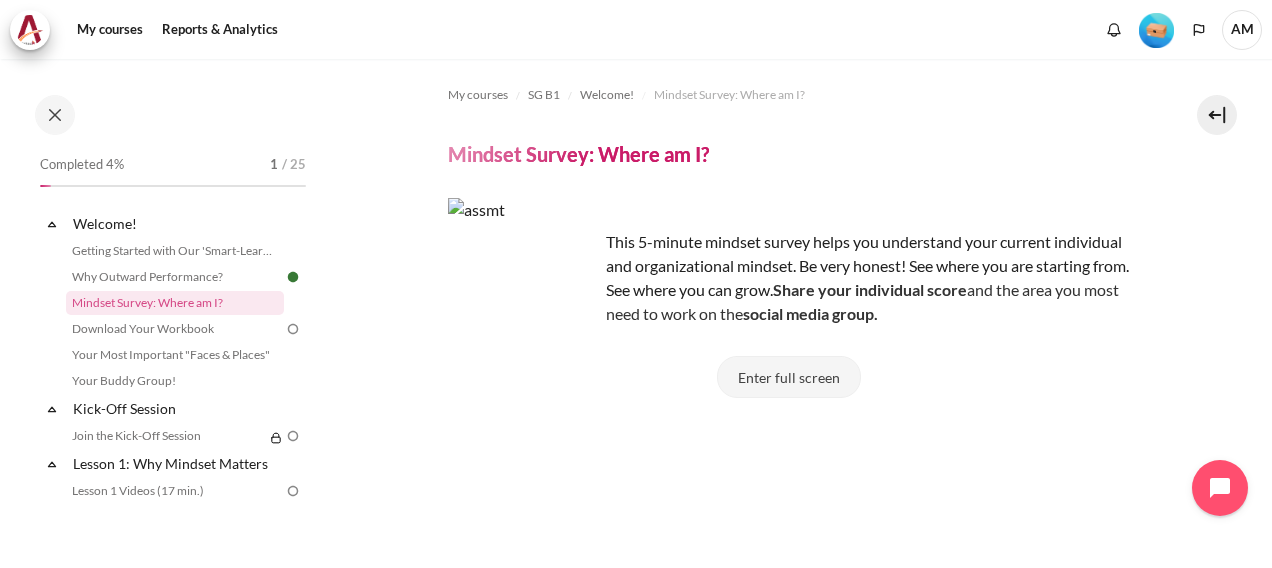 click on "Enter full screen" at bounding box center (789, 377) 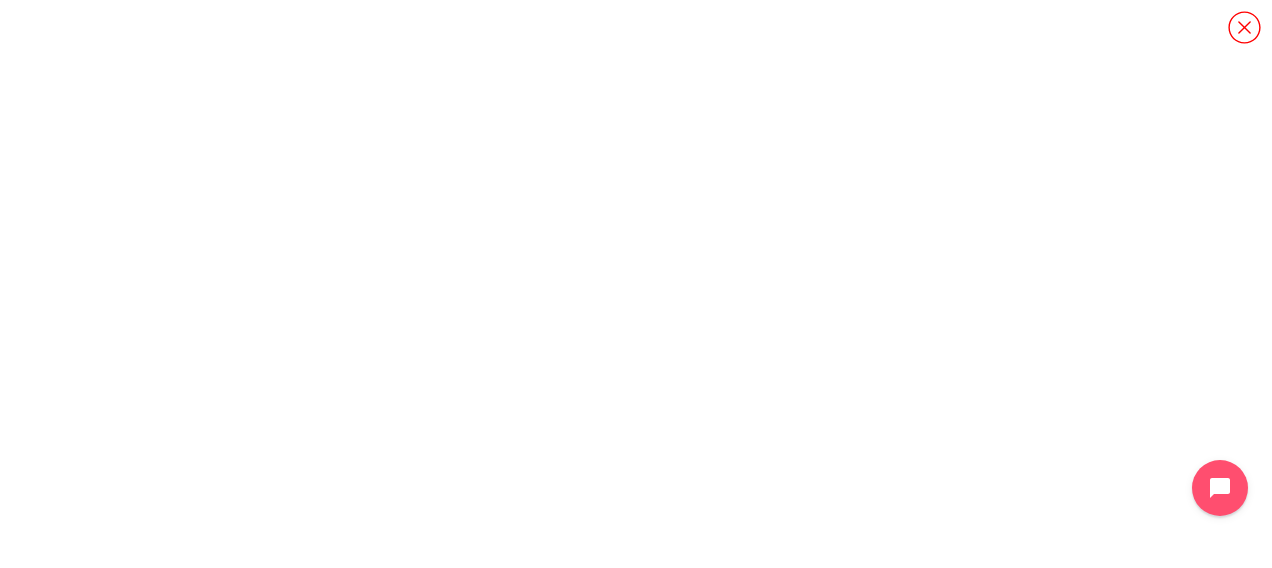 click 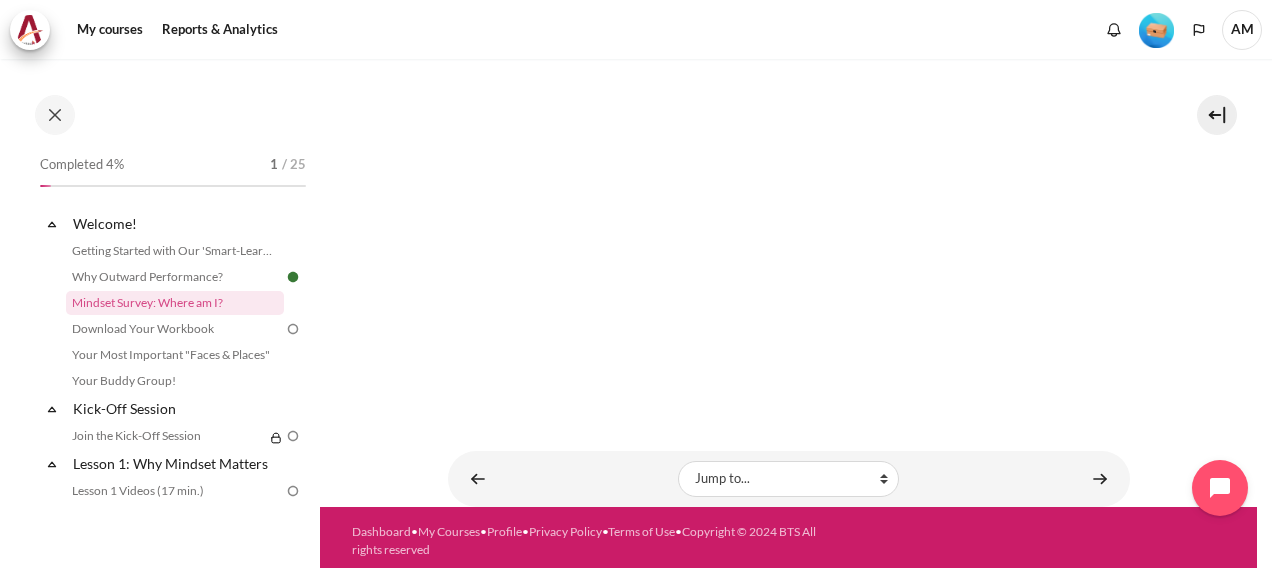 scroll, scrollTop: 522, scrollLeft: 0, axis: vertical 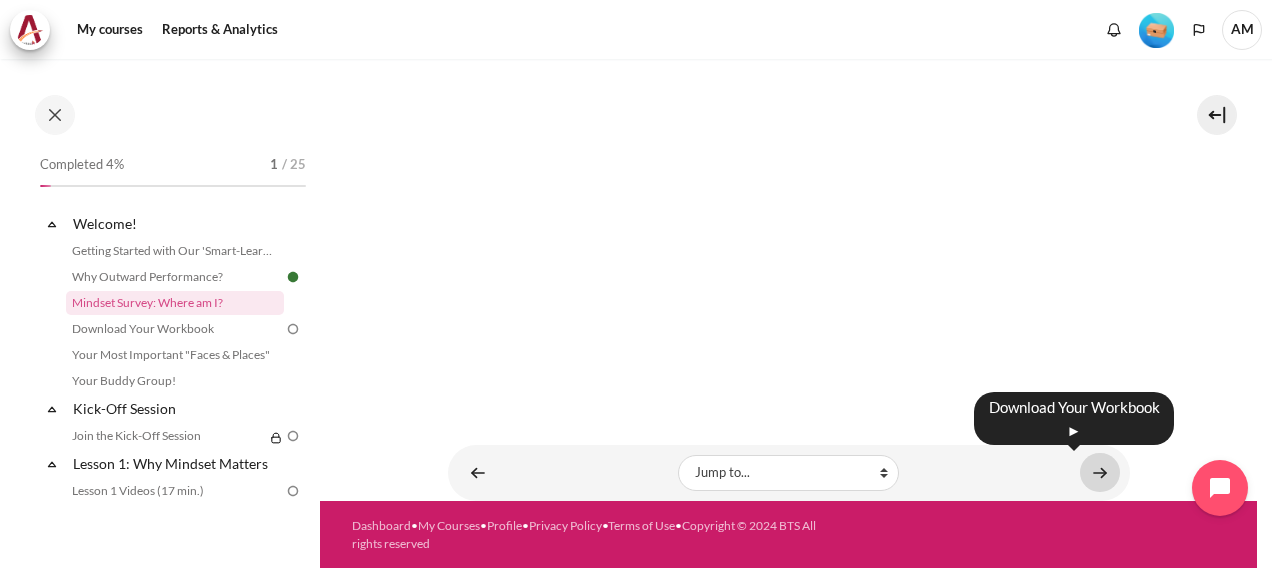 click at bounding box center (1100, 472) 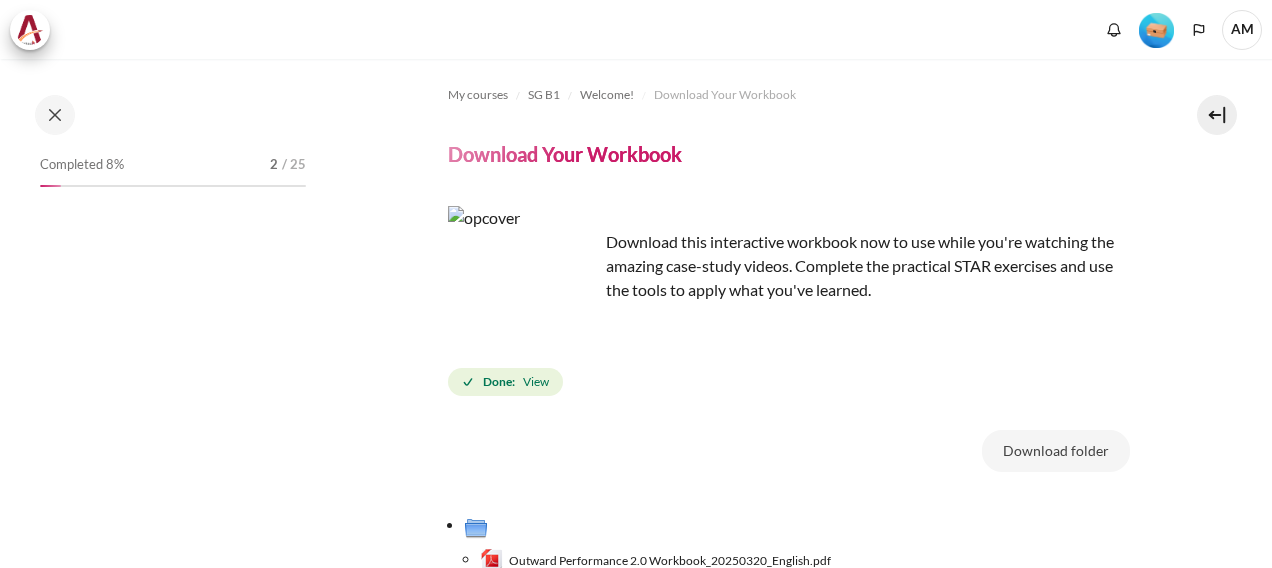 scroll, scrollTop: 0, scrollLeft: 0, axis: both 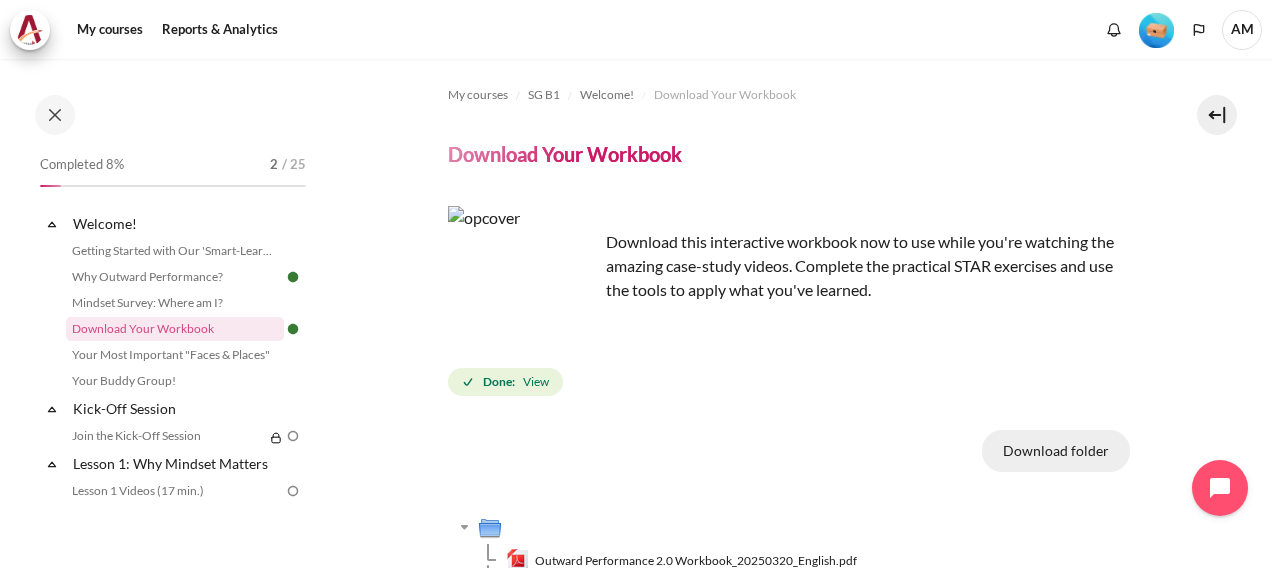 click on "Download folder" at bounding box center (1056, 451) 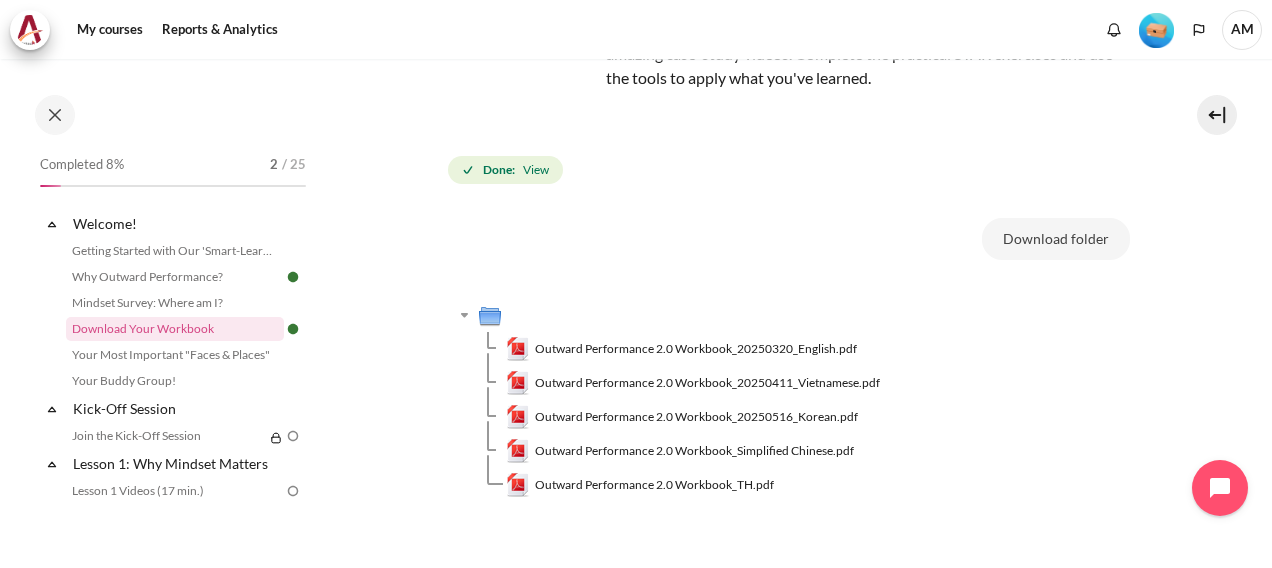 scroll, scrollTop: 218, scrollLeft: 0, axis: vertical 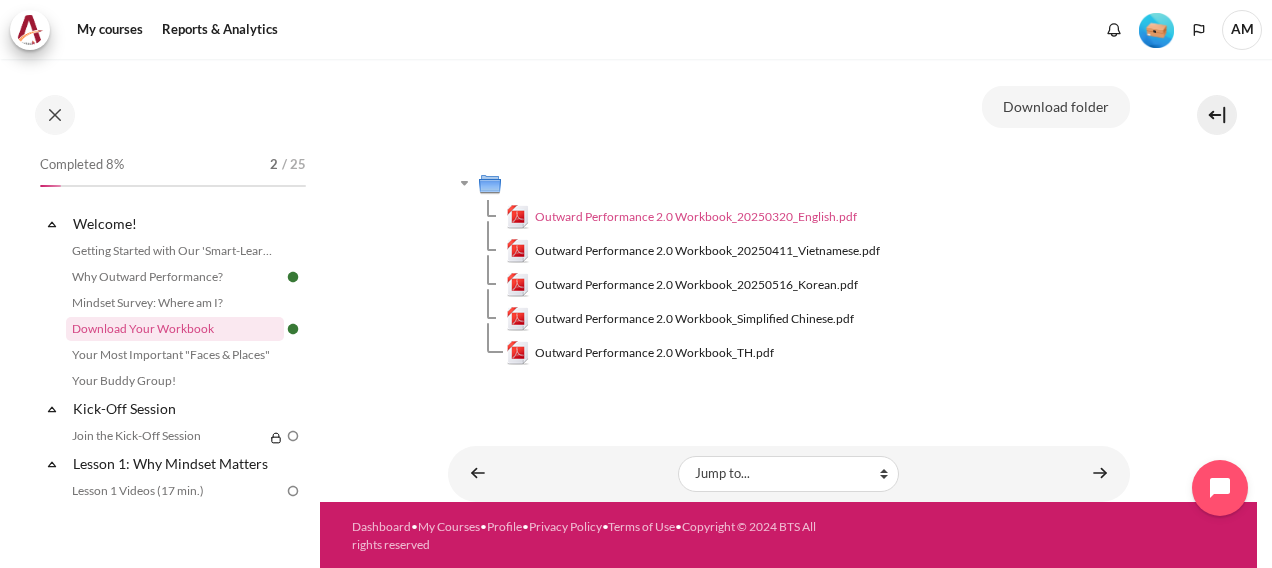 click on "Outward Performance 2.0 Workbook_20250320_English.pdf" at bounding box center (696, 217) 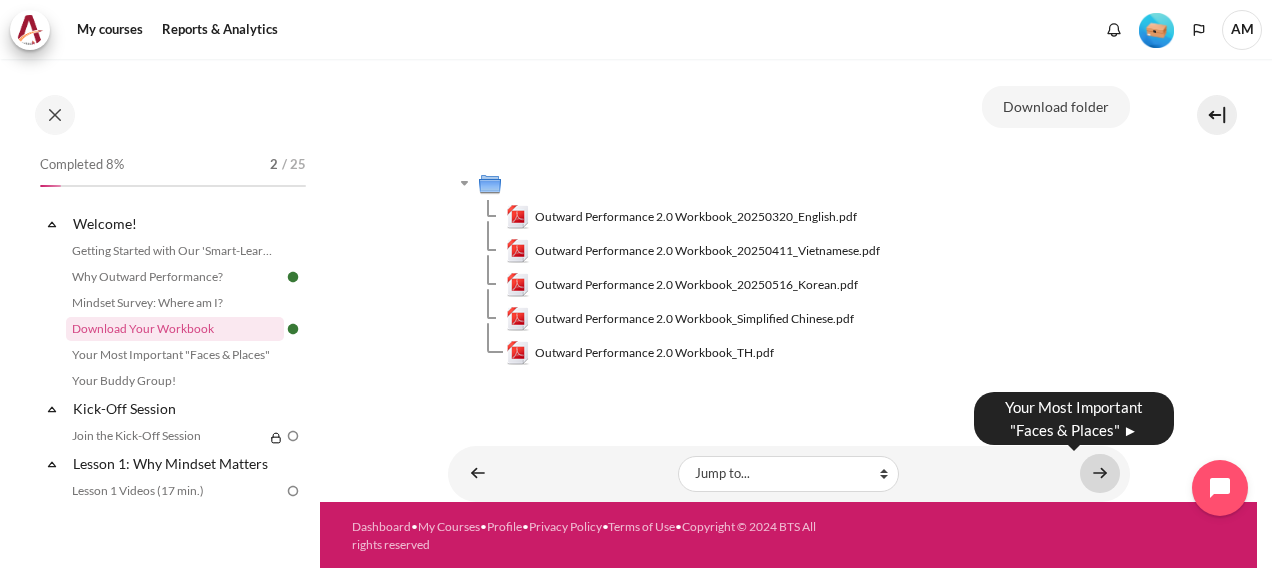 click at bounding box center [1100, 473] 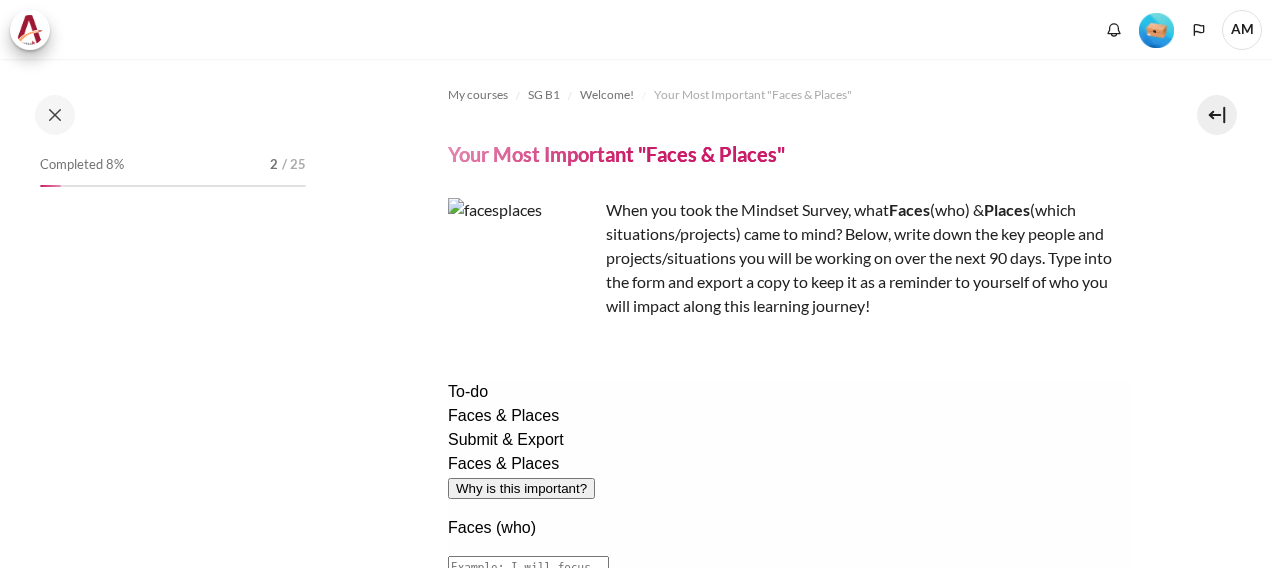 scroll, scrollTop: 0, scrollLeft: 0, axis: both 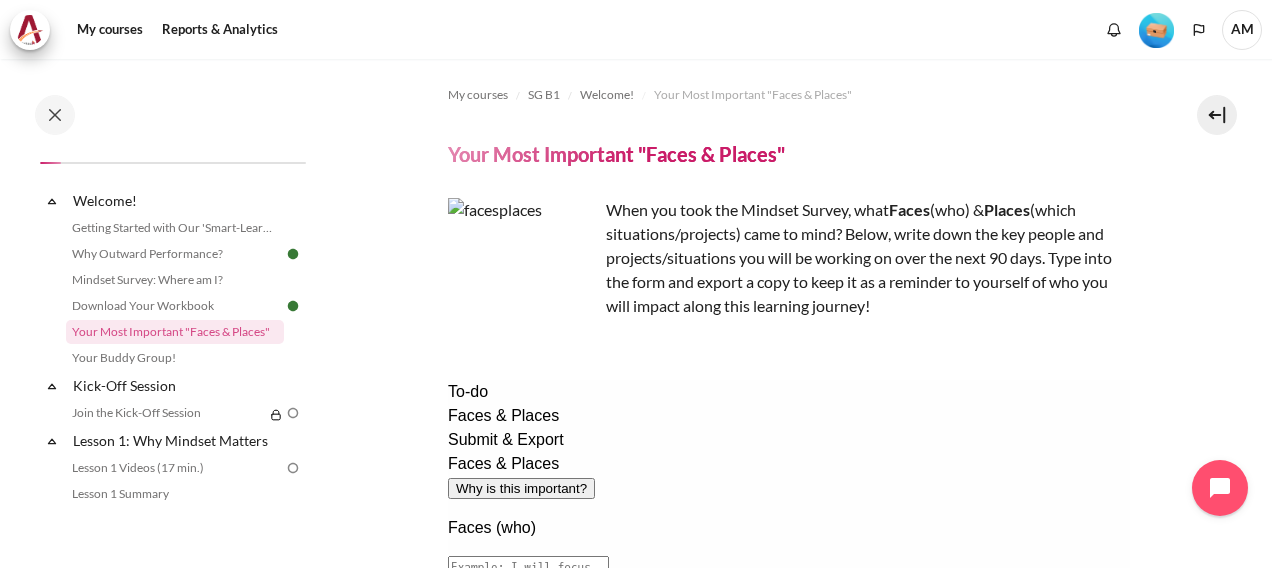 click on "My courses
Reports & Analytics
More" at bounding box center (636, 30) 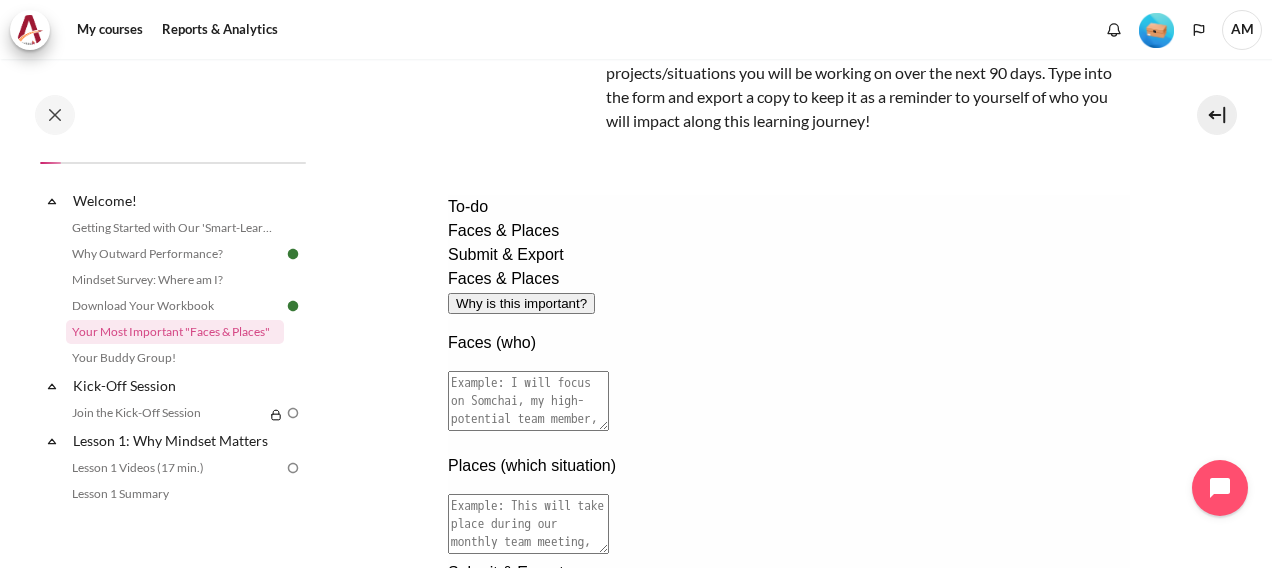 scroll, scrollTop: 161, scrollLeft: 0, axis: vertical 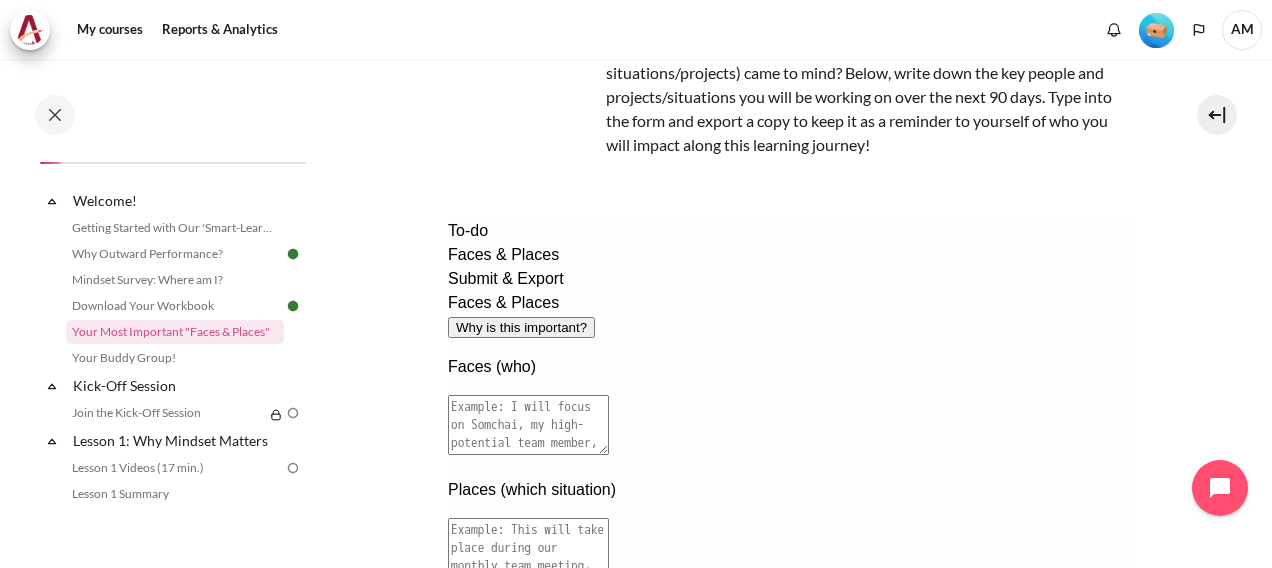 drag, startPoint x: 598, startPoint y: 325, endPoint x: 1198, endPoint y: 444, distance: 611.687 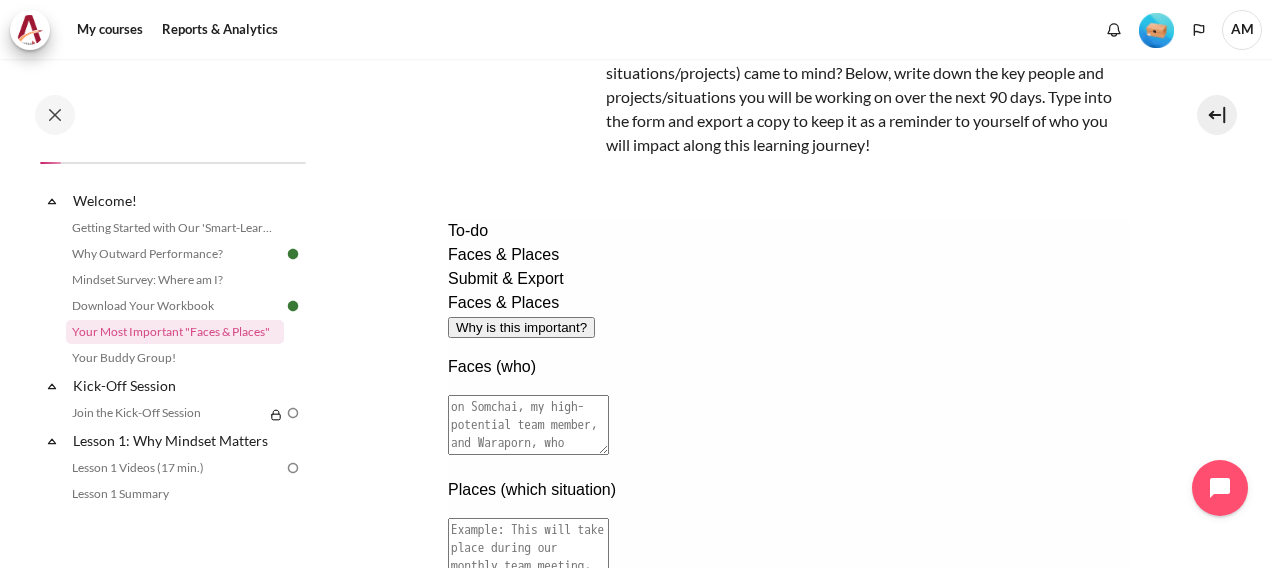 scroll, scrollTop: 0, scrollLeft: 0, axis: both 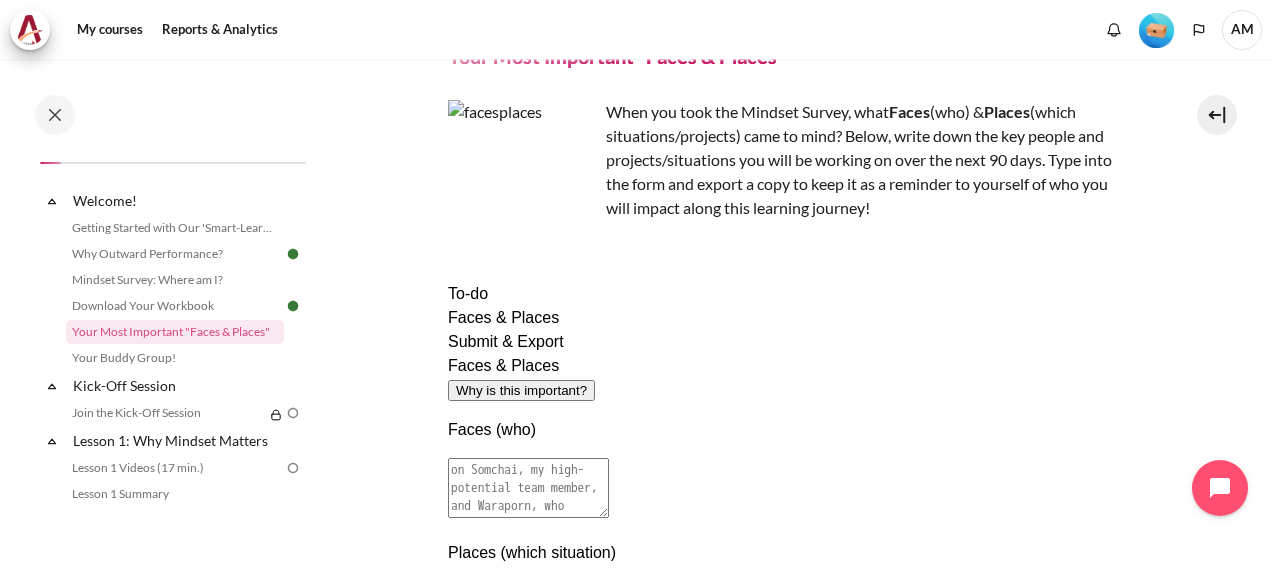 click at bounding box center (527, 488) 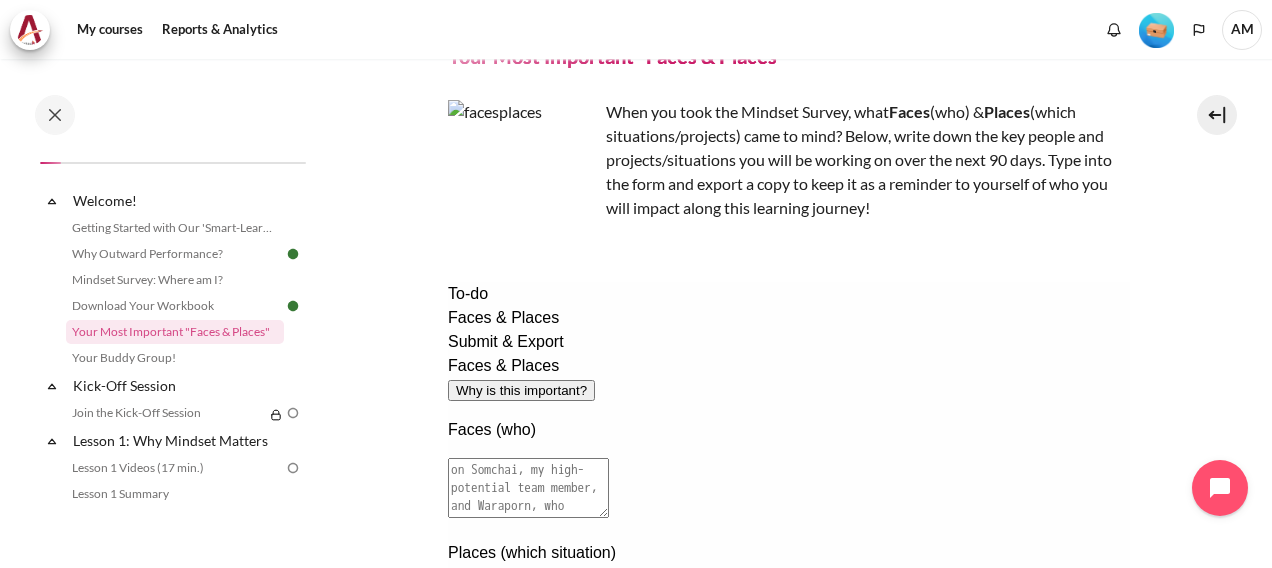 click at bounding box center [527, 488] 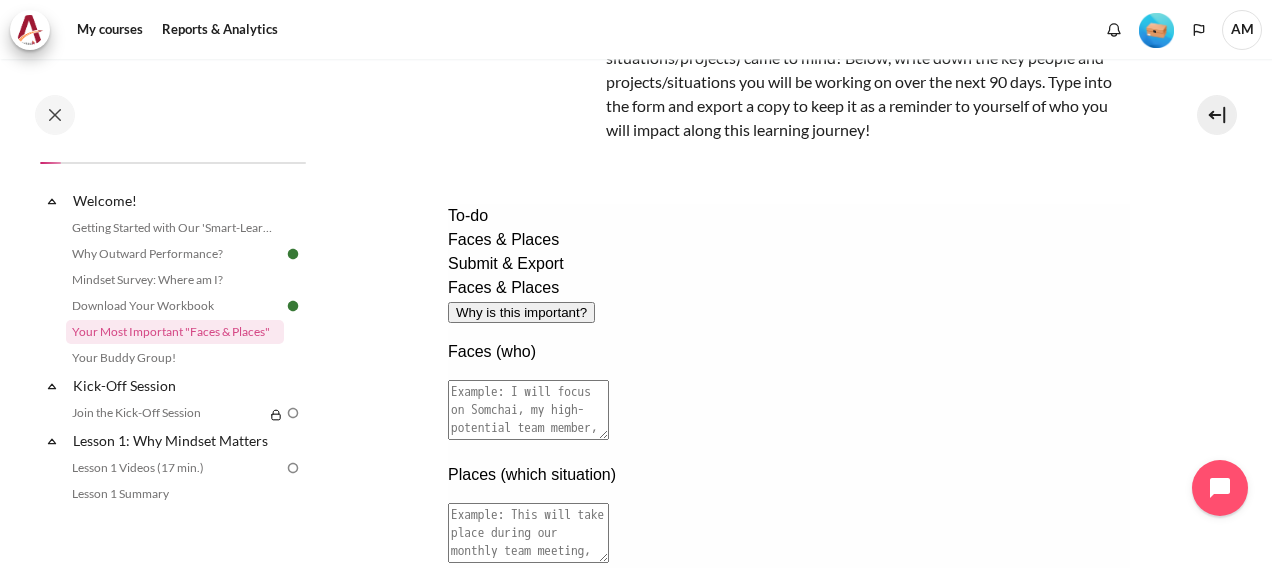 scroll, scrollTop: 180, scrollLeft: 0, axis: vertical 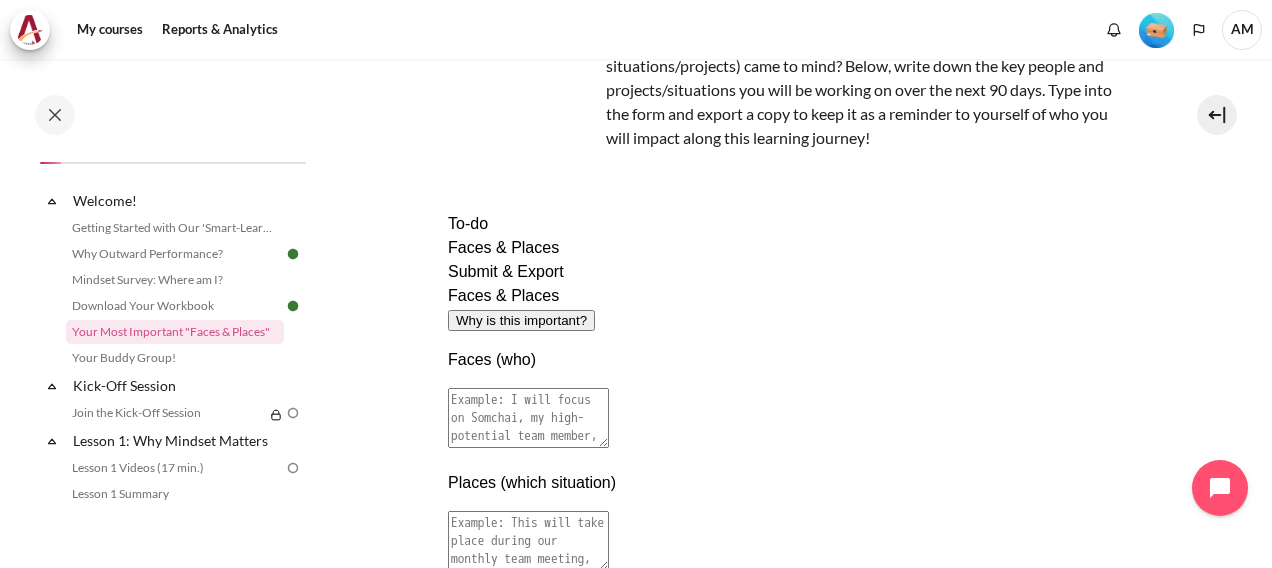click at bounding box center [527, 418] 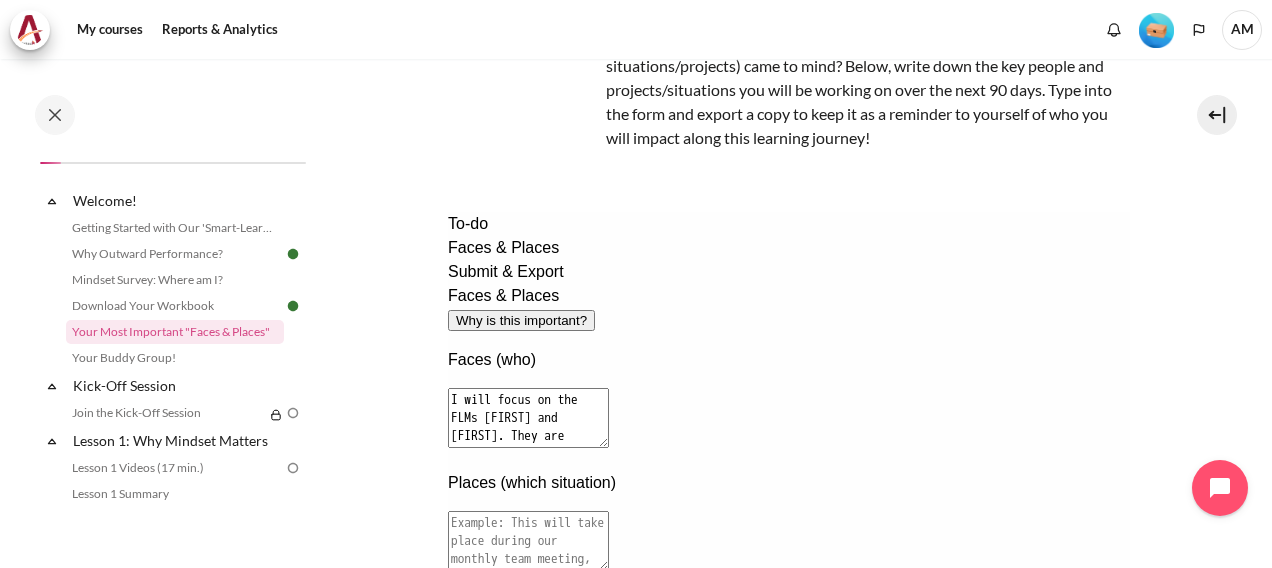click on "I will focus on the FLMs Dave and Hector. They are former trade sales representatives" at bounding box center [527, 418] 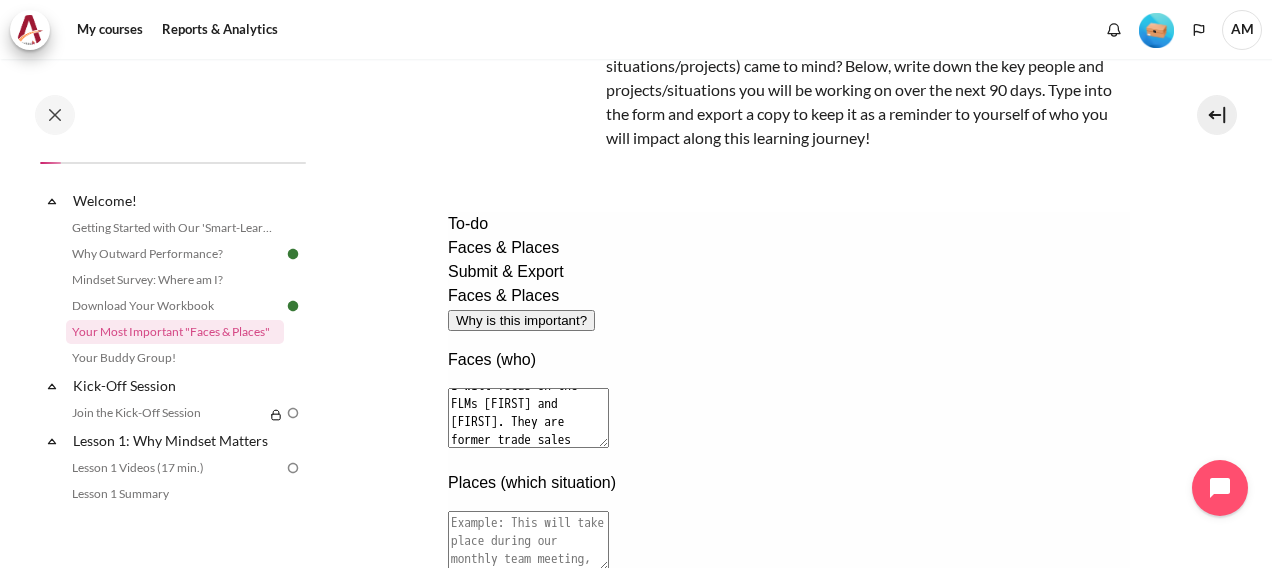 click on "I will focus on the FLMs Dave and Hector. They are former trade sales representatives who got promoted Sales Manager, leading teams of former colleagues. They are still considered new to the job (<2 yrs) and" at bounding box center (527, 418) 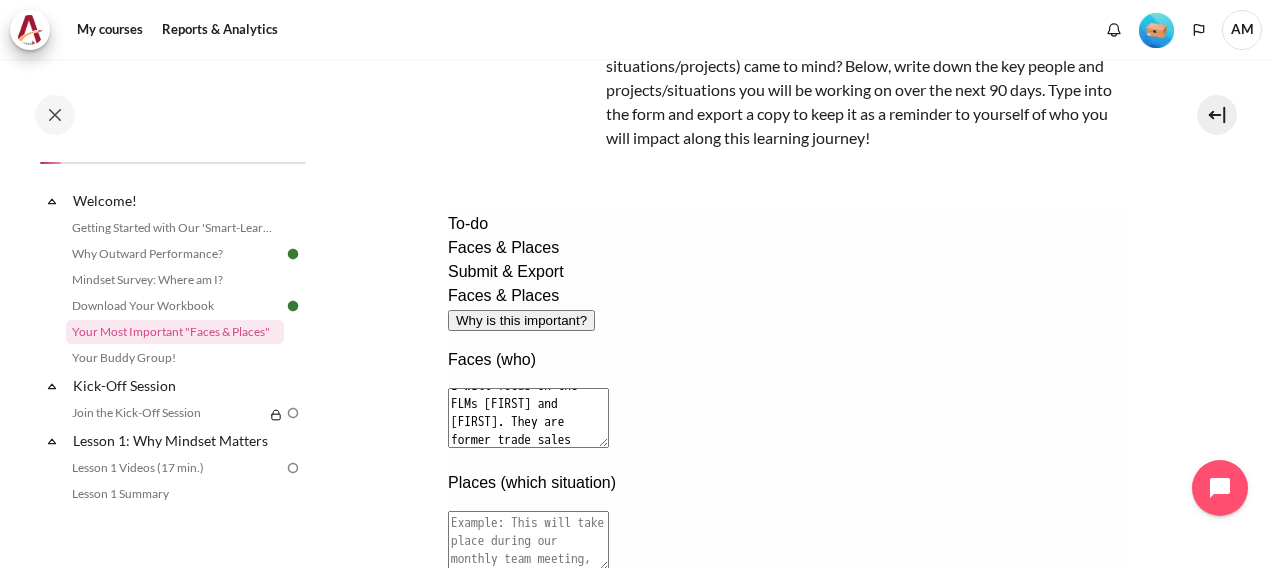 click on "I will focus on the FLMs Dave and Hector. They are former trade sales representatives who got promoted Sales Manager, leading teams of former colleagues. They are considered new to the job (<2 yrs) and still lack the experience in managing a team." at bounding box center (527, 418) 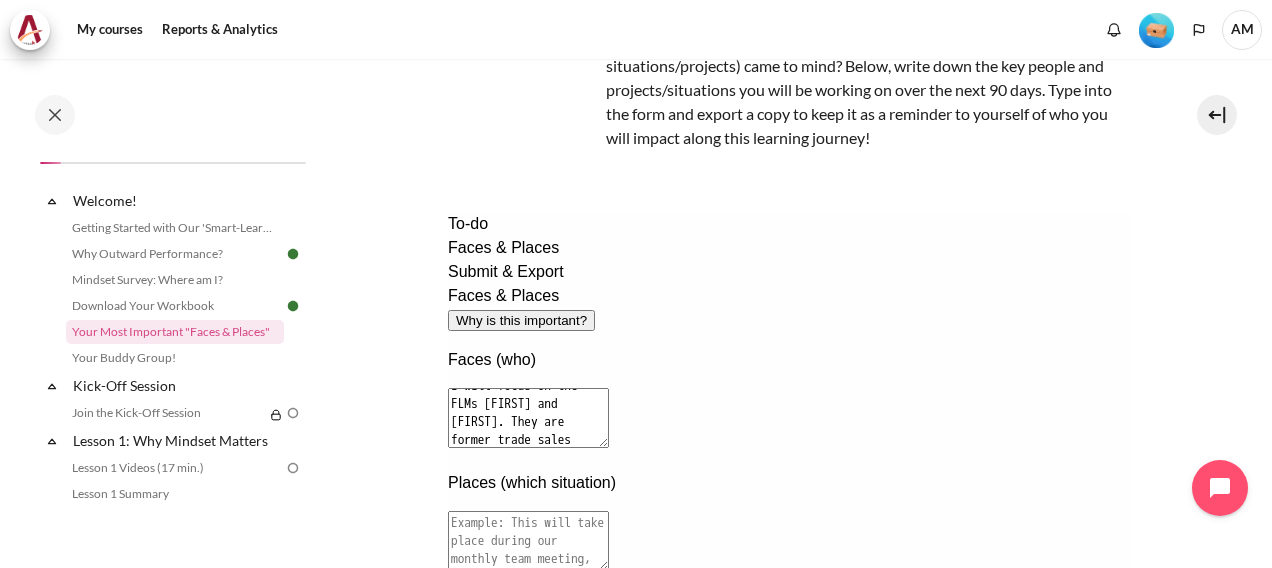 type on "I will focus on the FLMs Dave and Hector. They are former trade sales representatives who got promoted Sales Manager, leading teams of former colleagues. They are considered new to the job (<2 yrs) and still lack the experience in managing a team." 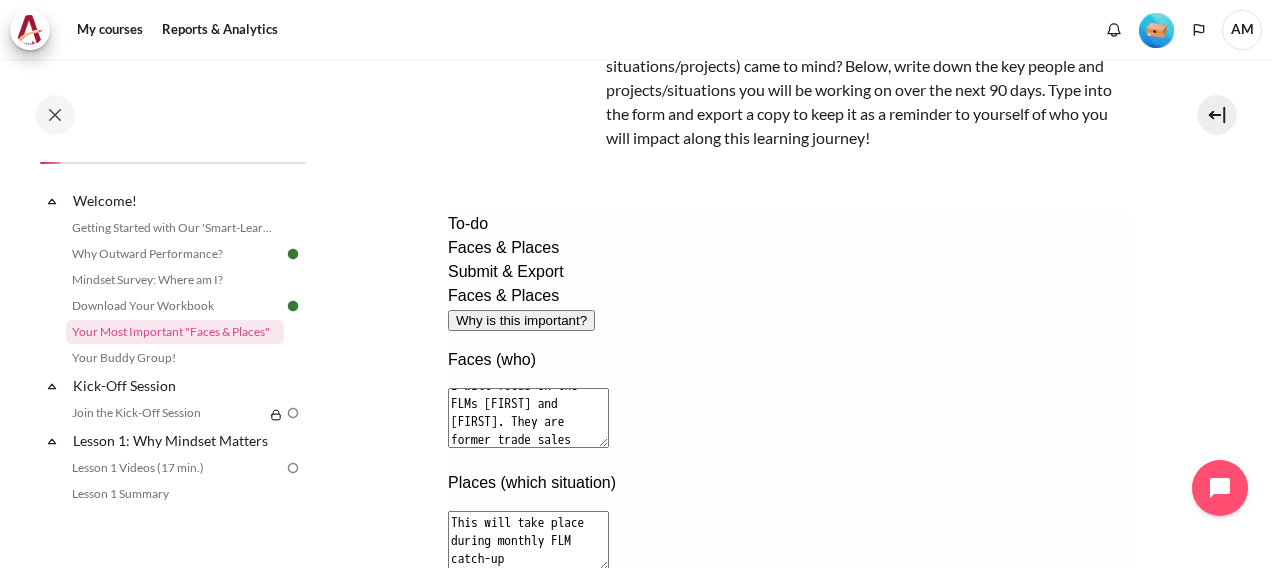click on "This will take place during monthly FLM catch-up" at bounding box center (527, 541) 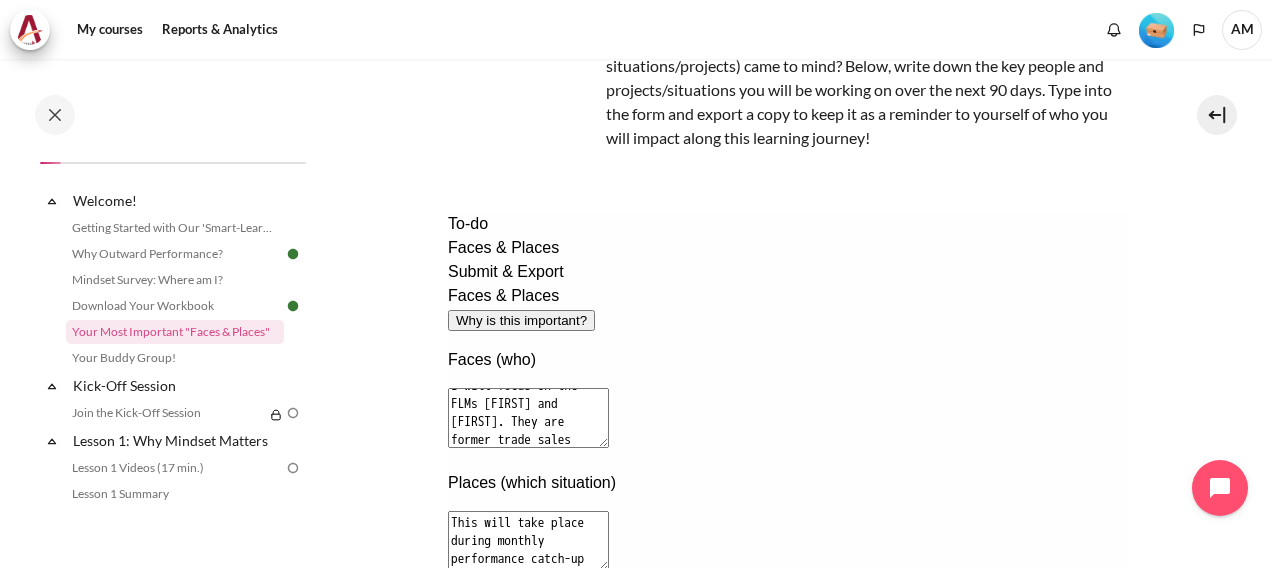 click on "This will take place during monthly performance catch-up" at bounding box center [527, 541] 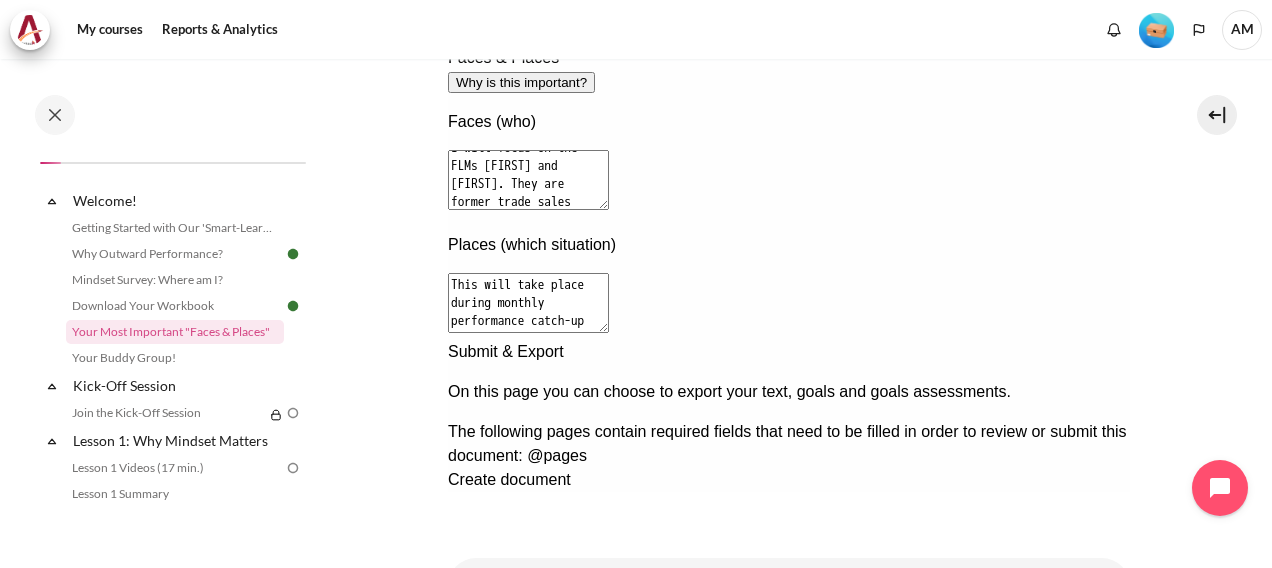 scroll, scrollTop: 488, scrollLeft: 0, axis: vertical 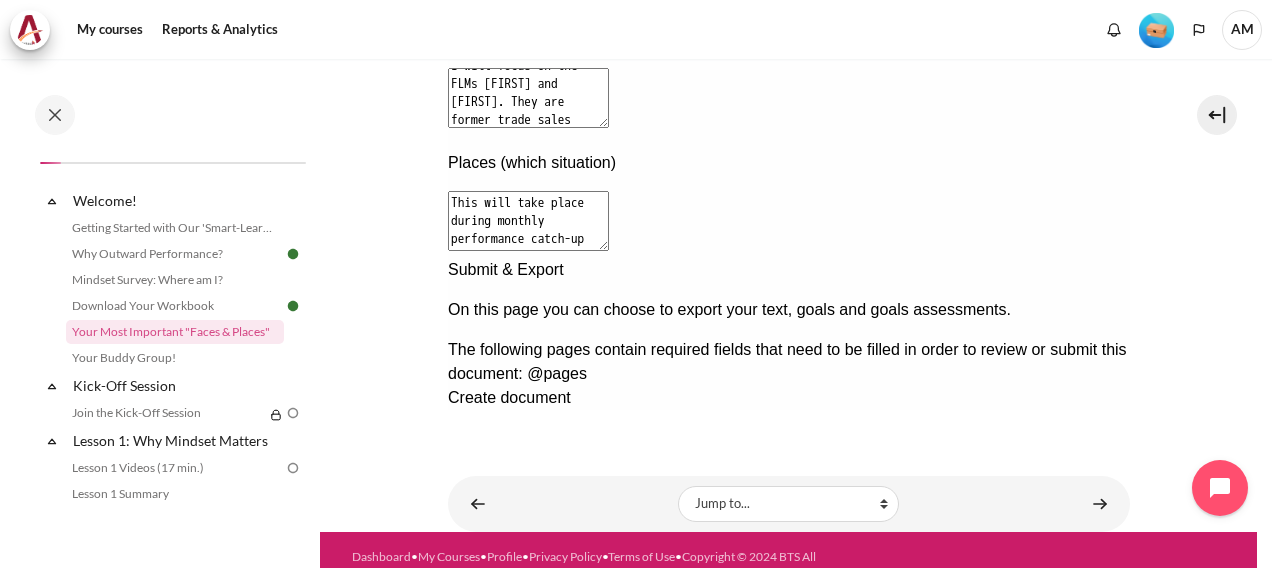 type on "This will take place during monthly performance catch-up and bi-weekly sales immersion." 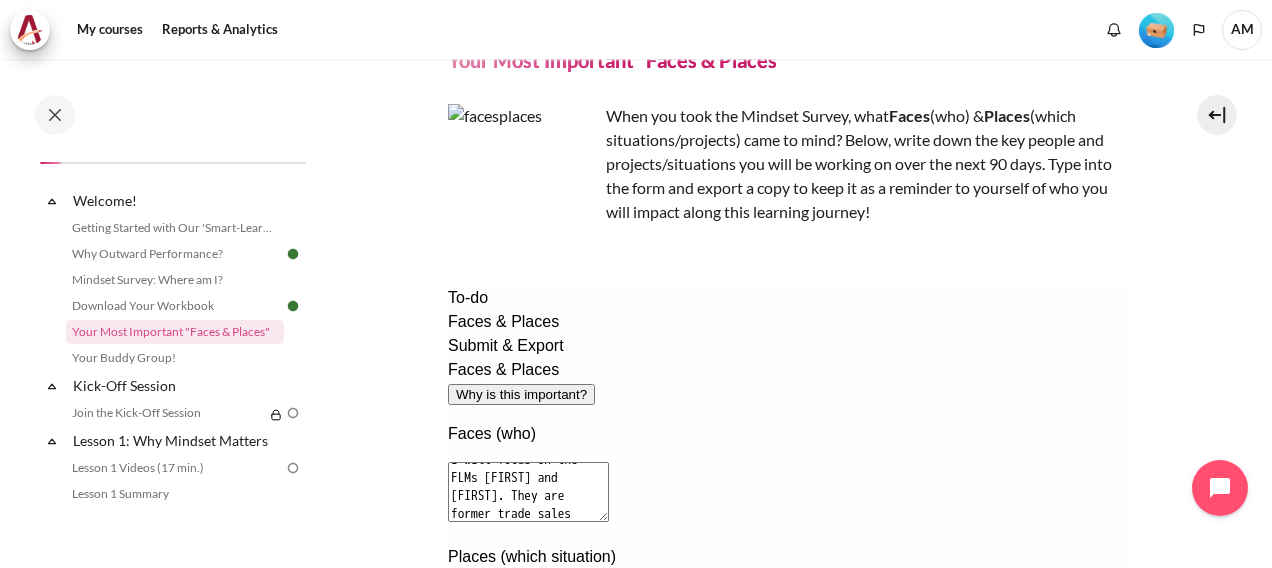 click on "Create document" at bounding box center [508, 791] 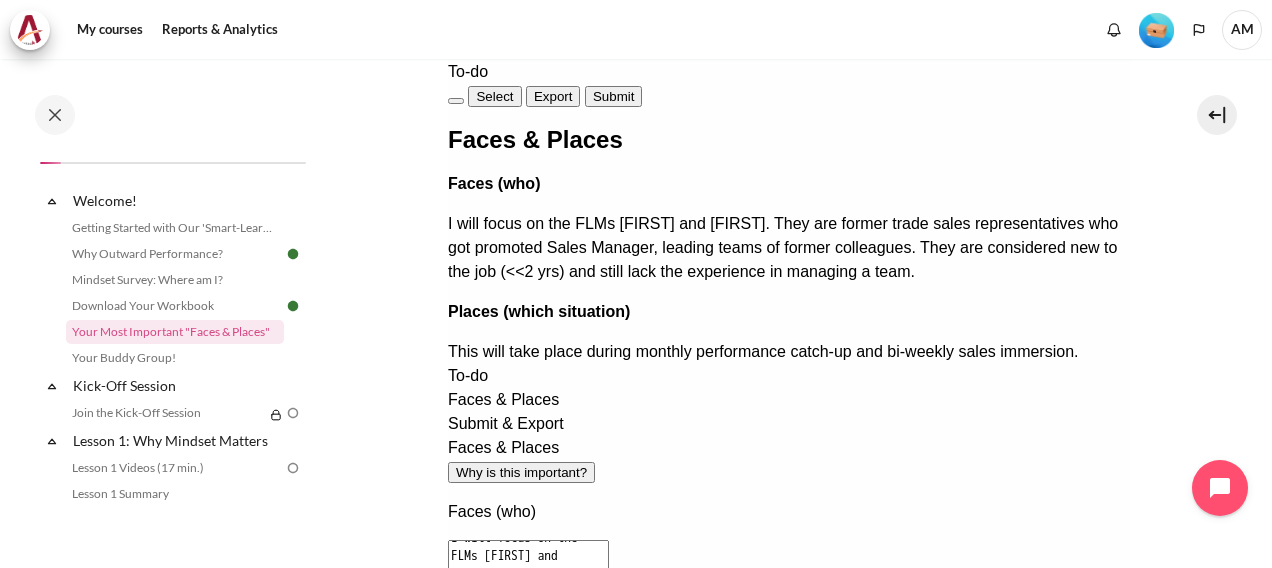 scroll, scrollTop: 317, scrollLeft: 0, axis: vertical 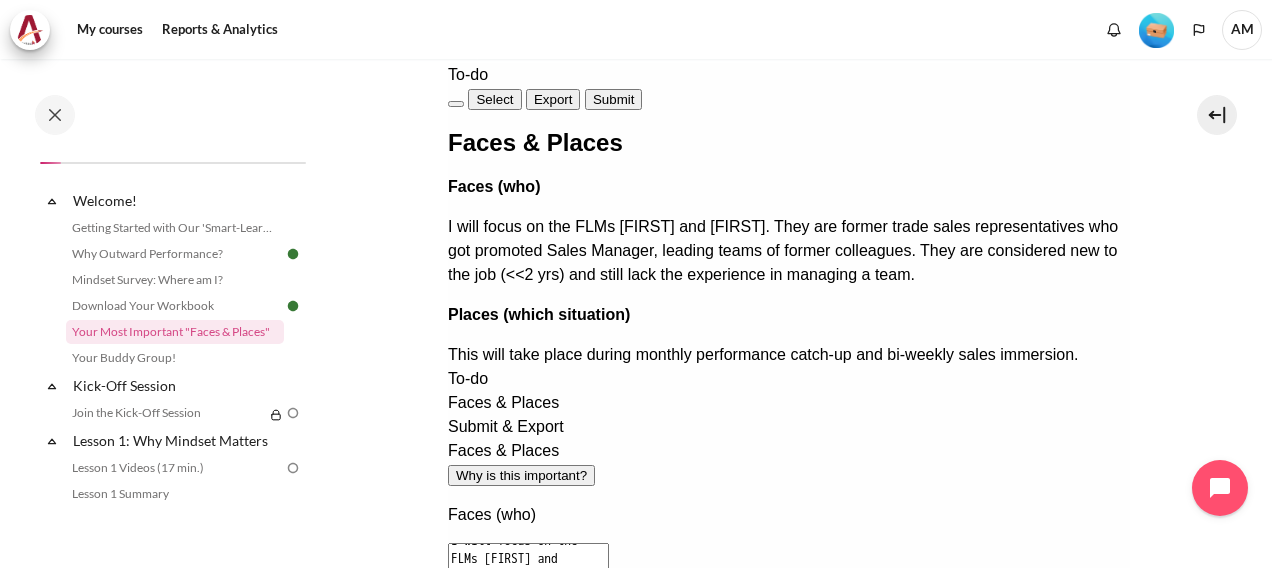 click on "Export" at bounding box center (552, 99) 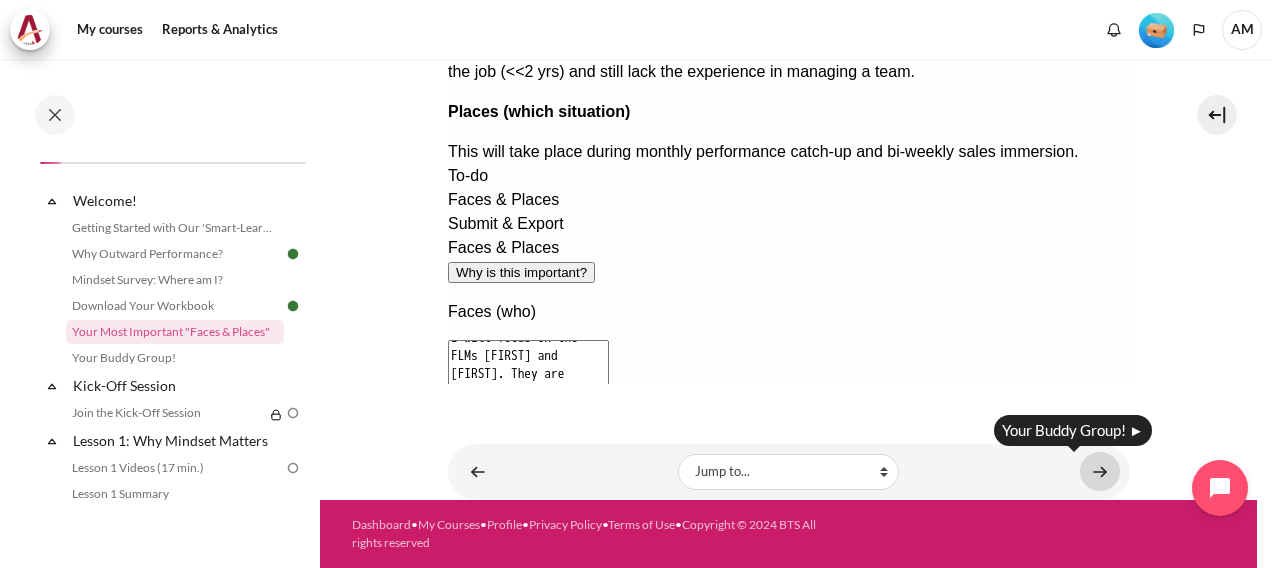 click at bounding box center (1100, 471) 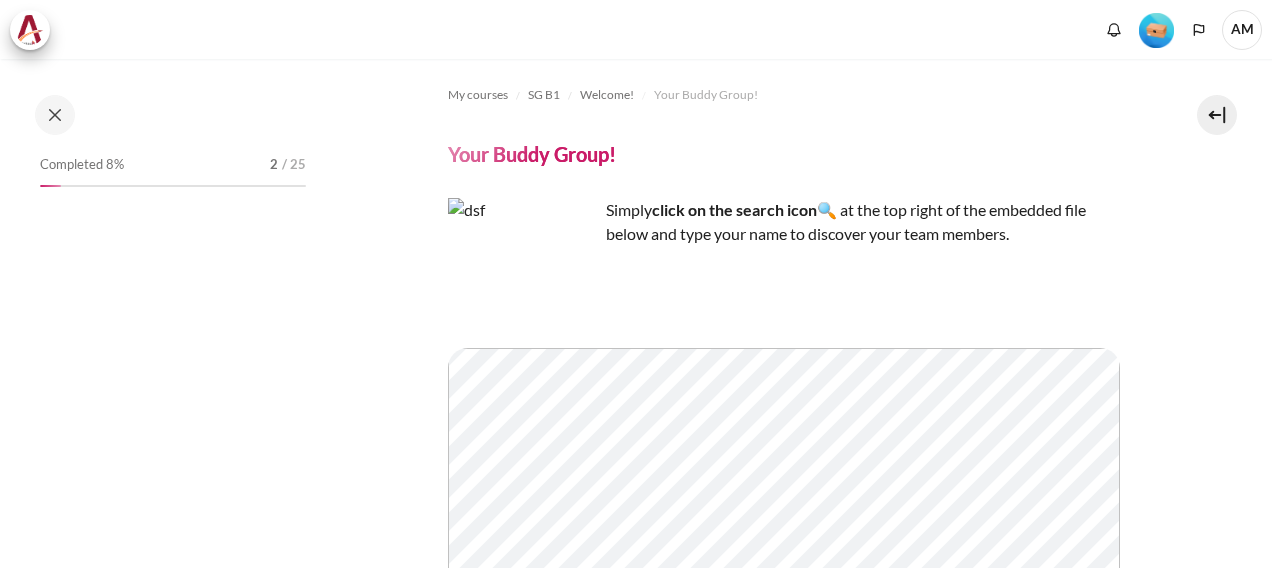 scroll, scrollTop: 0, scrollLeft: 0, axis: both 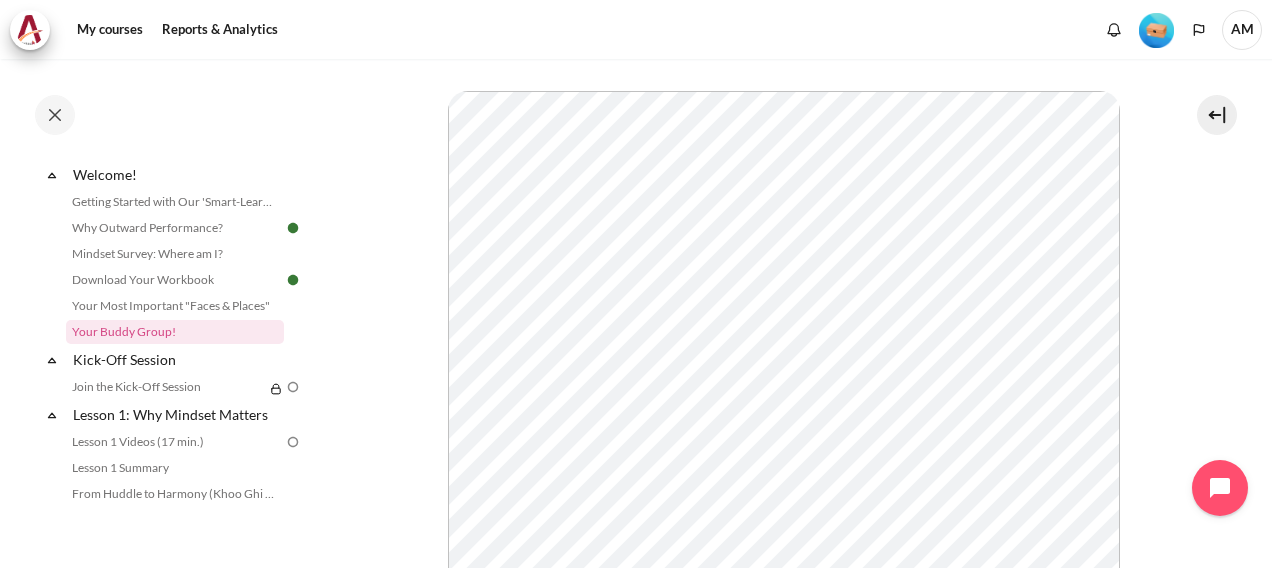 click on "My courses
SG B1
Welcome!
Your Buddy Group!
Your Buddy Group!
Simply" at bounding box center [788, 304] 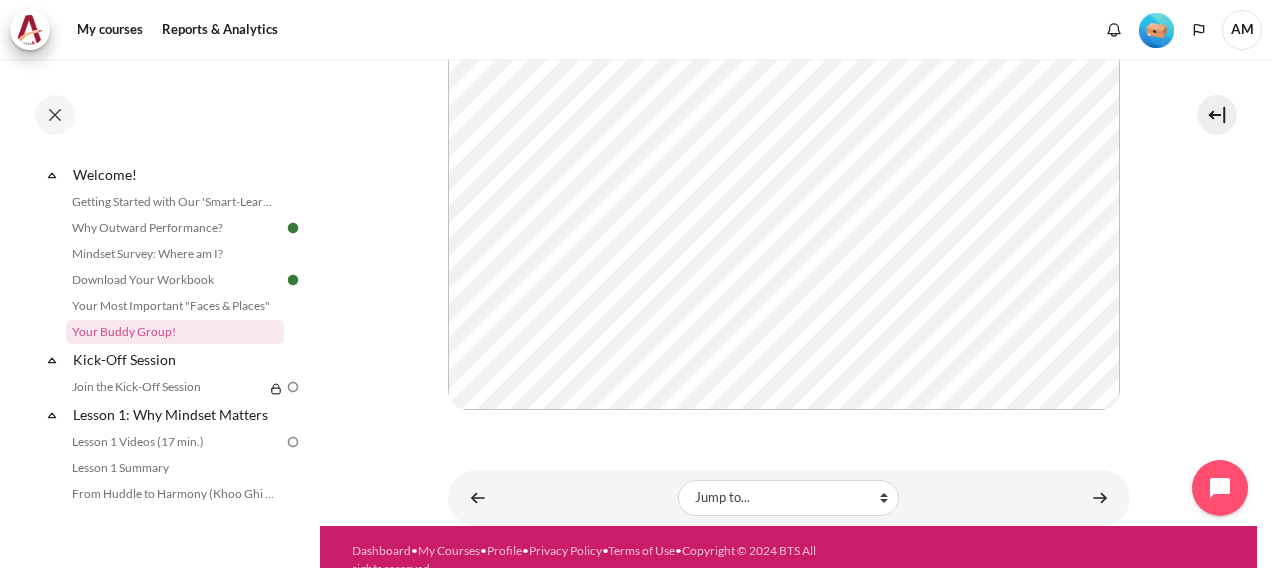 scroll, scrollTop: 568, scrollLeft: 0, axis: vertical 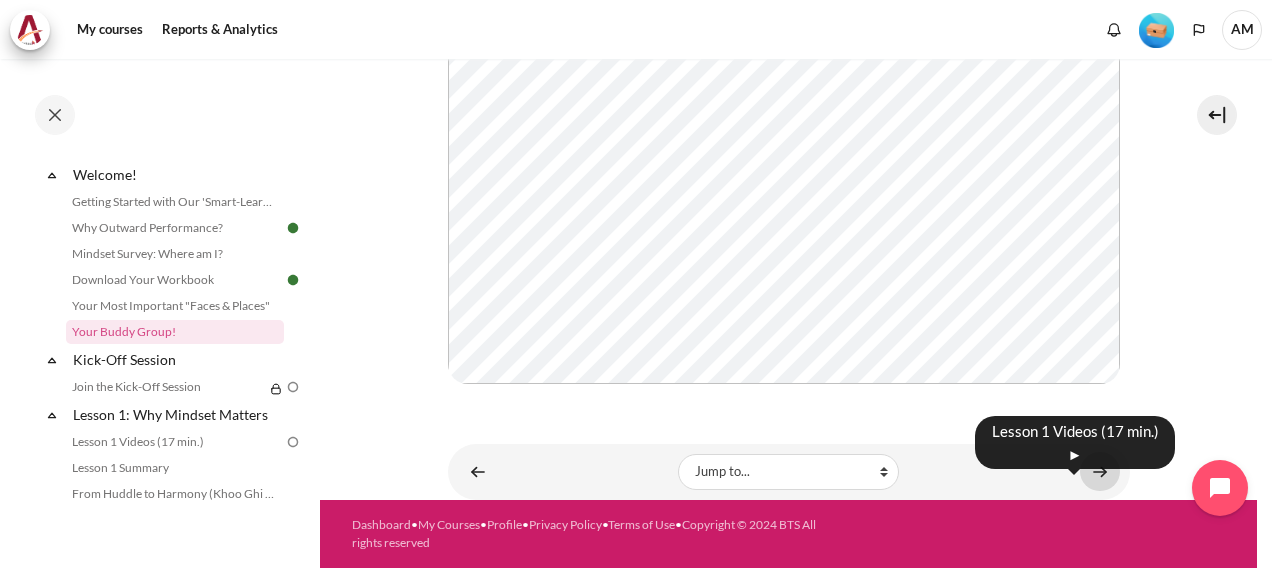 click at bounding box center [1100, 471] 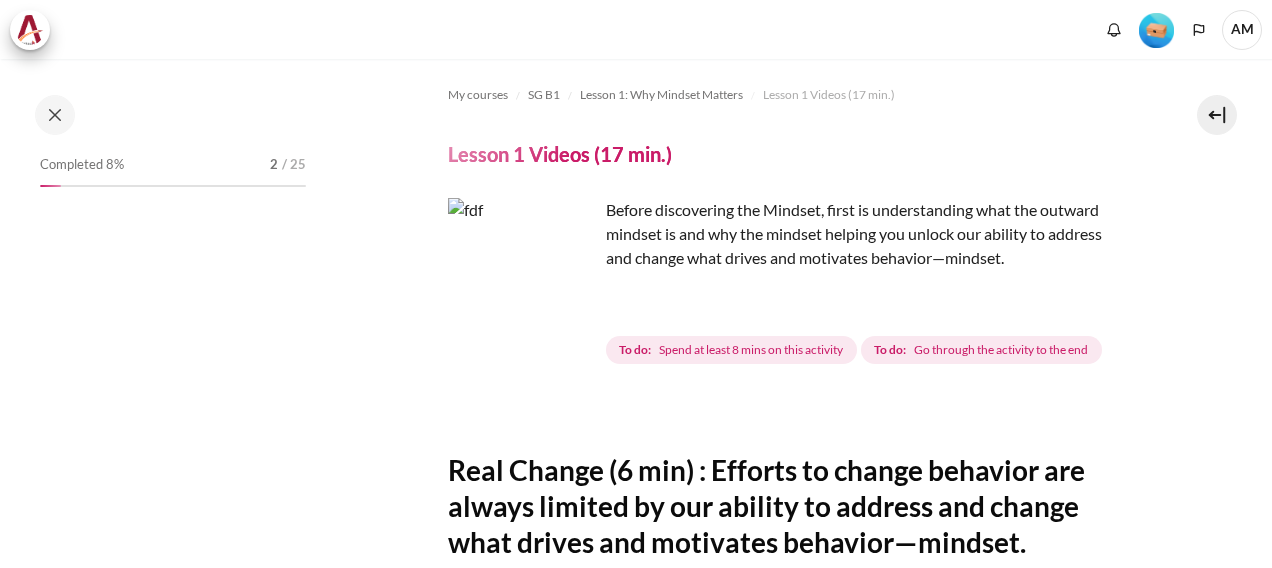 scroll, scrollTop: 0, scrollLeft: 0, axis: both 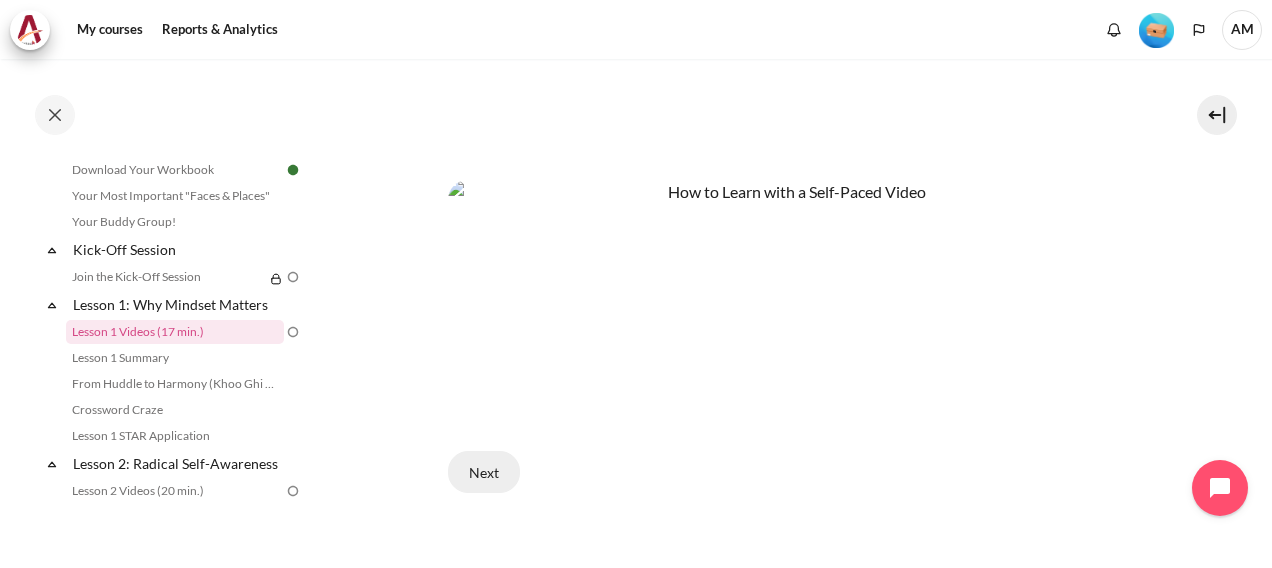 click on "Next" at bounding box center [484, 472] 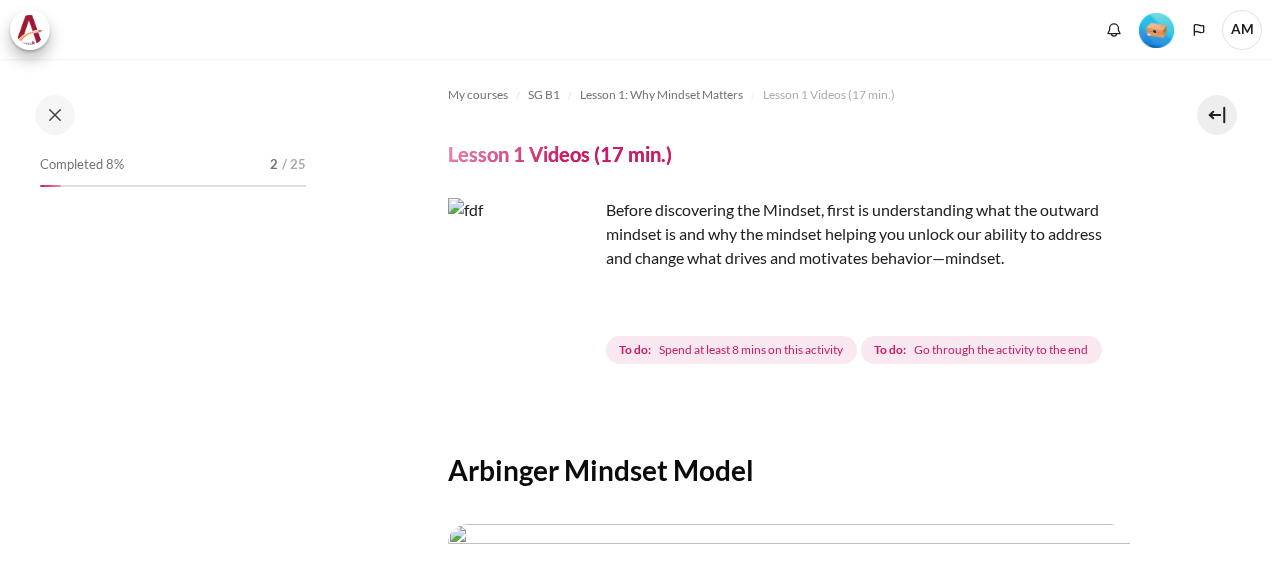 scroll, scrollTop: 0, scrollLeft: 0, axis: both 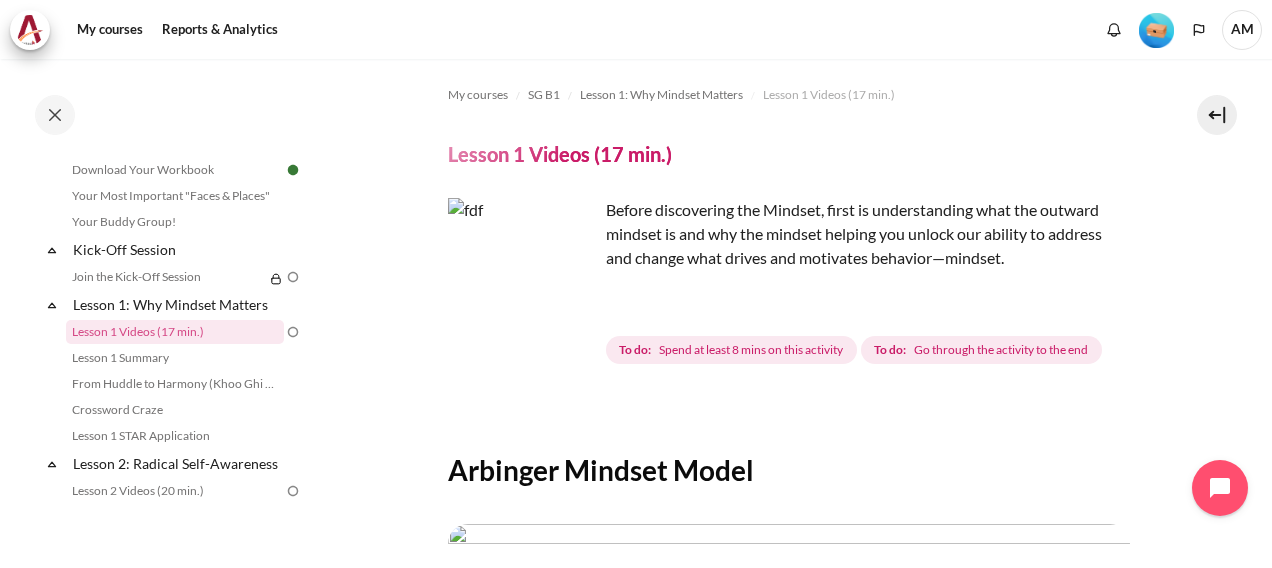 click at bounding box center (523, 273) 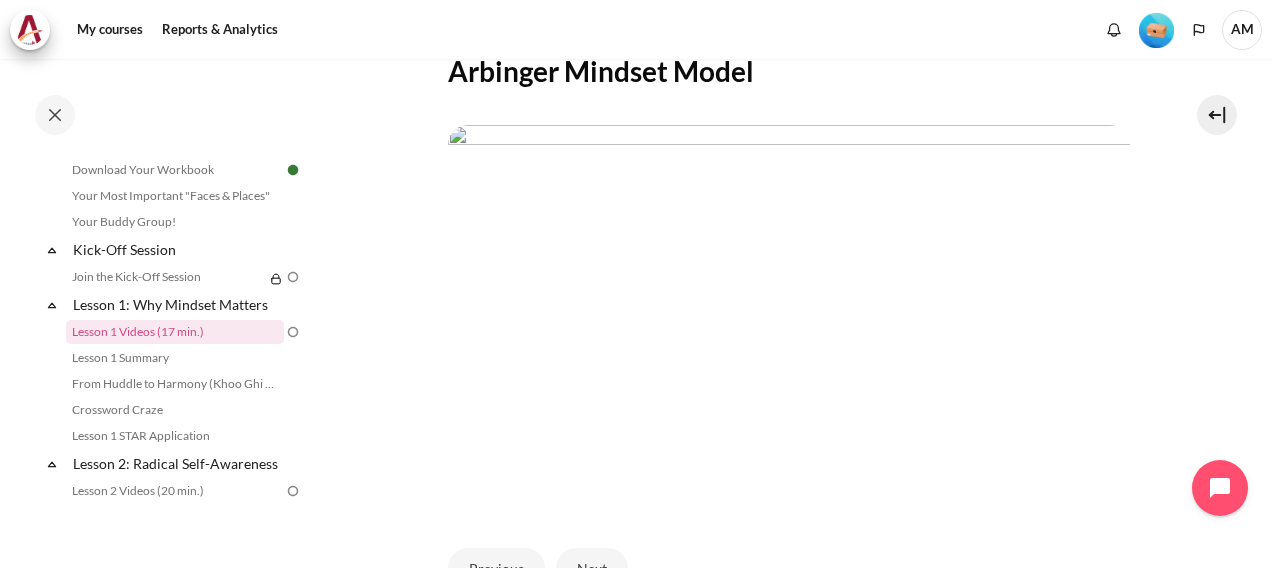 scroll, scrollTop: 96, scrollLeft: 0, axis: vertical 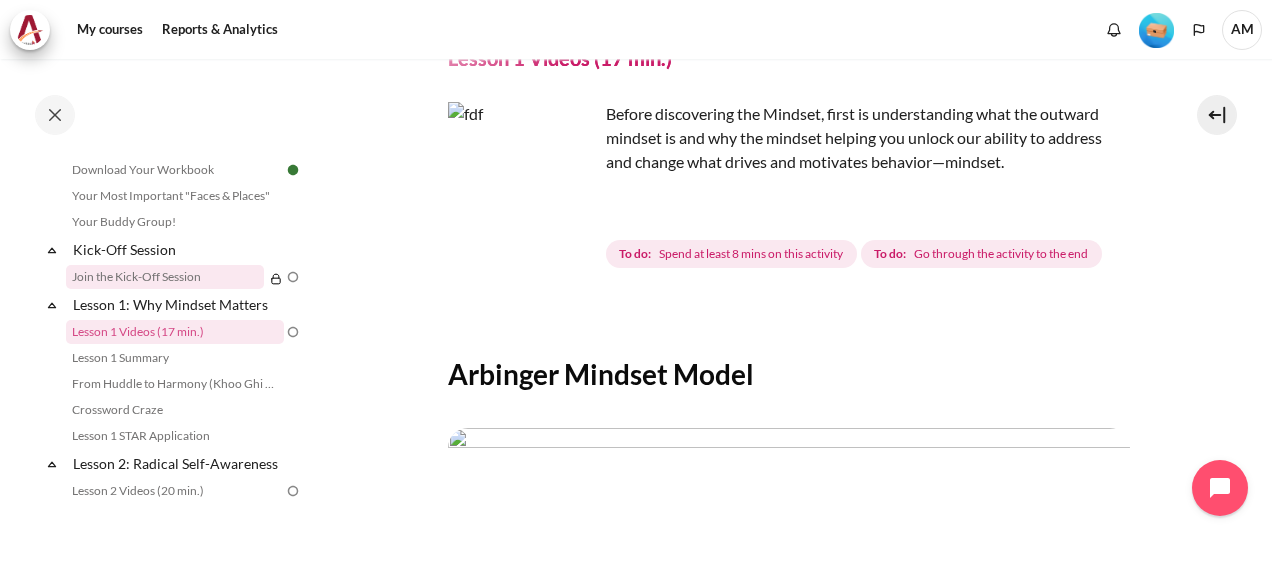 click on "Join the Kick-Off Session" at bounding box center (165, 277) 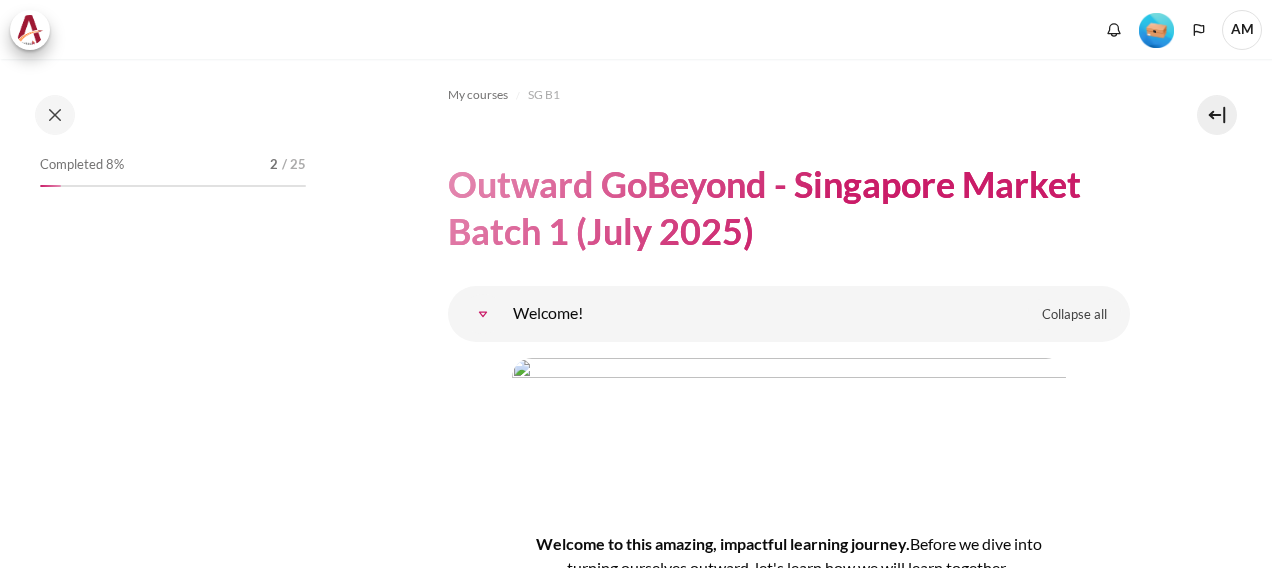 scroll, scrollTop: 0, scrollLeft: 0, axis: both 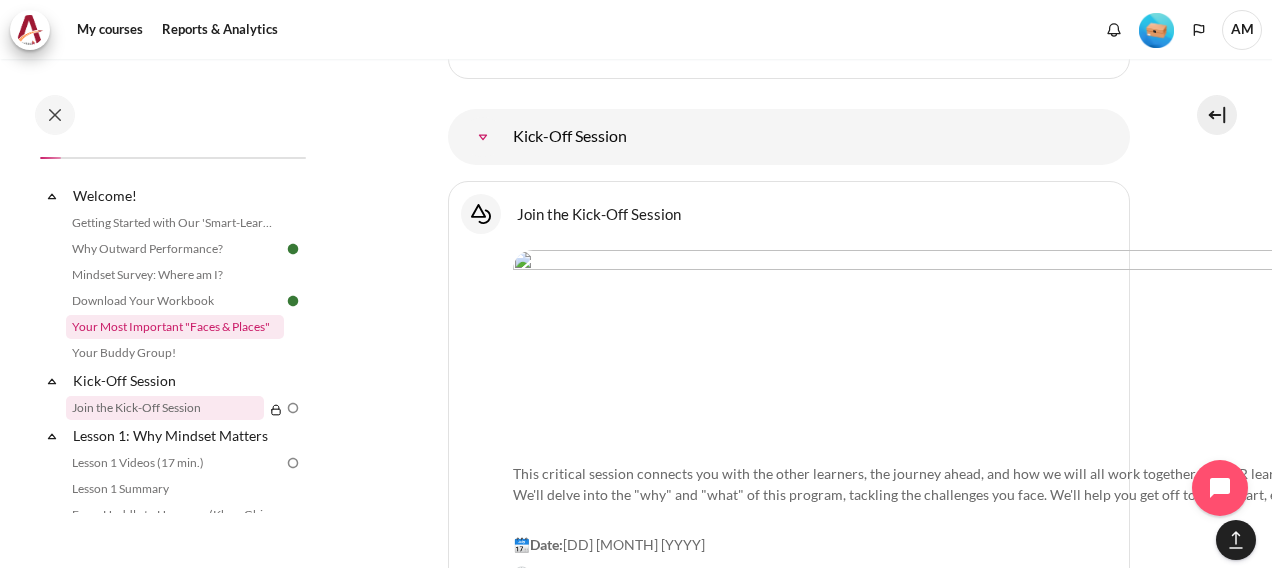 click on "Your Most Important "Faces & Places"" at bounding box center [175, 327] 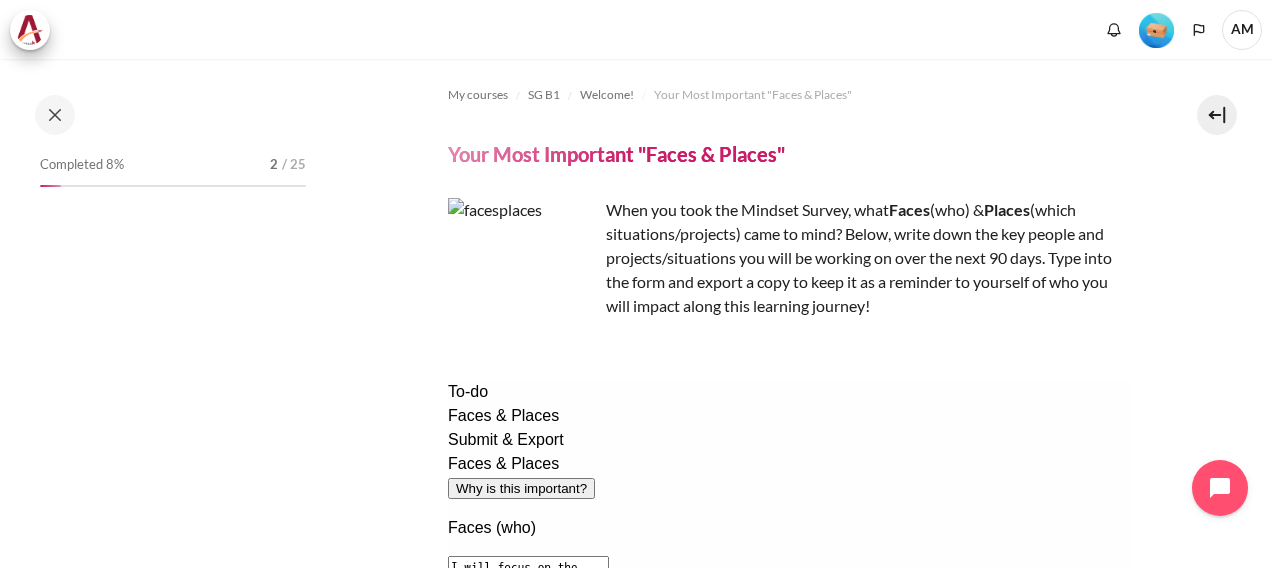 scroll, scrollTop: 0, scrollLeft: 0, axis: both 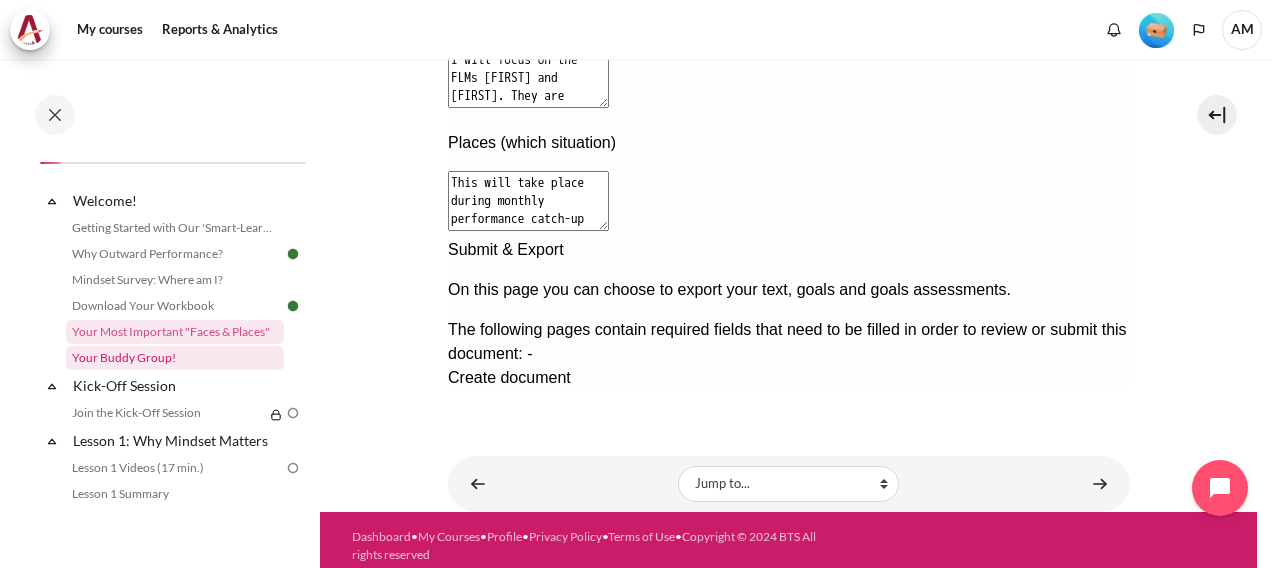 click on "Your Buddy Group!" at bounding box center [175, 358] 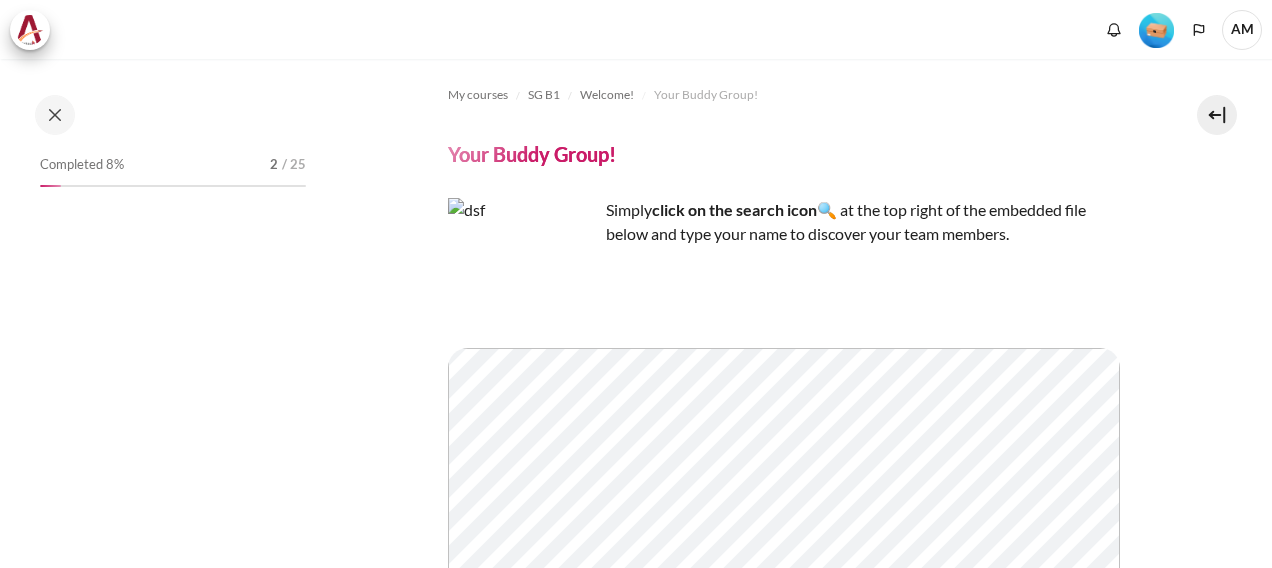scroll, scrollTop: 0, scrollLeft: 0, axis: both 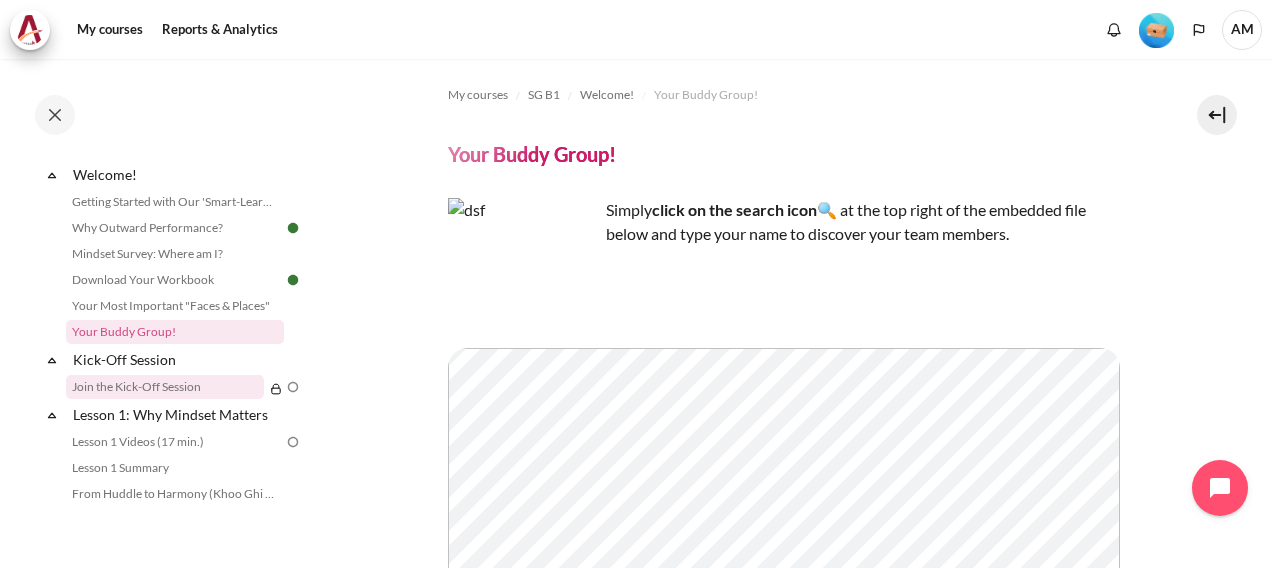 click on "Join the Kick-Off Session" at bounding box center (165, 387) 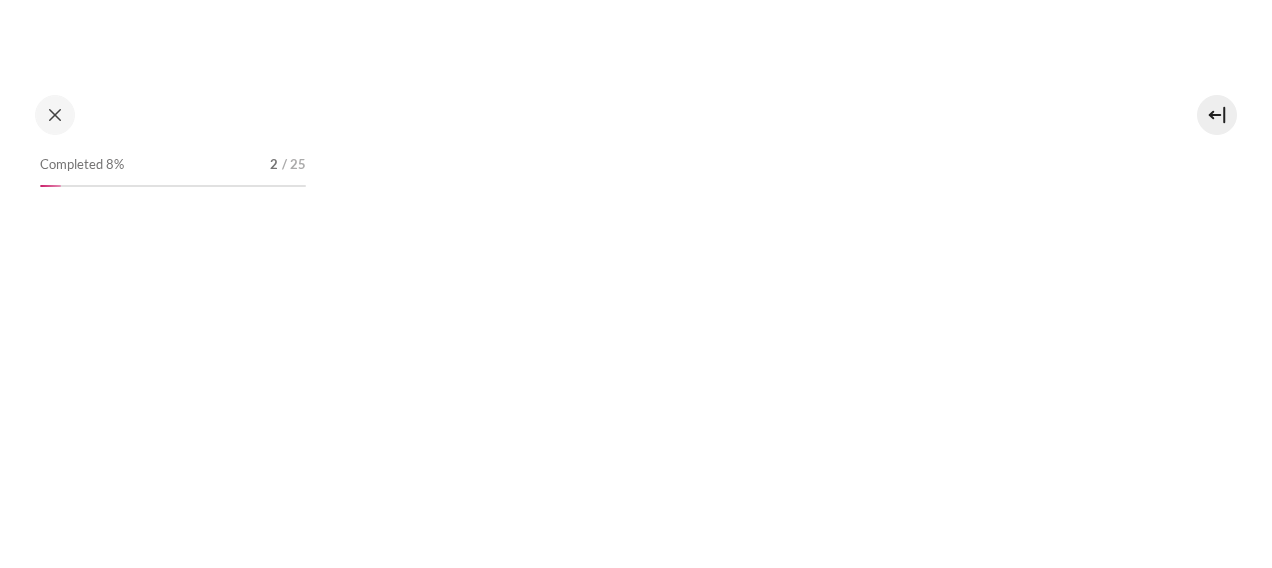 scroll, scrollTop: 0, scrollLeft: 0, axis: both 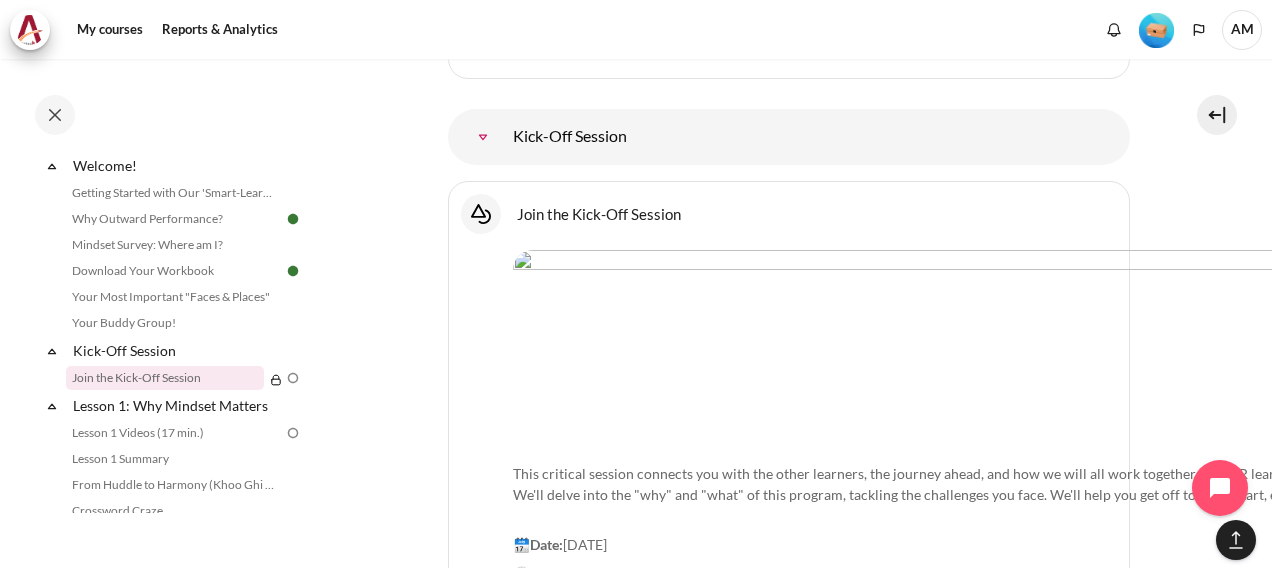 click on "My courses
SG B1
Outward GoBeyond - Singapore Market Batch 1 ([MONTH] [YEAR])
Leave a rating
Topic outline" at bounding box center [788, -676] 